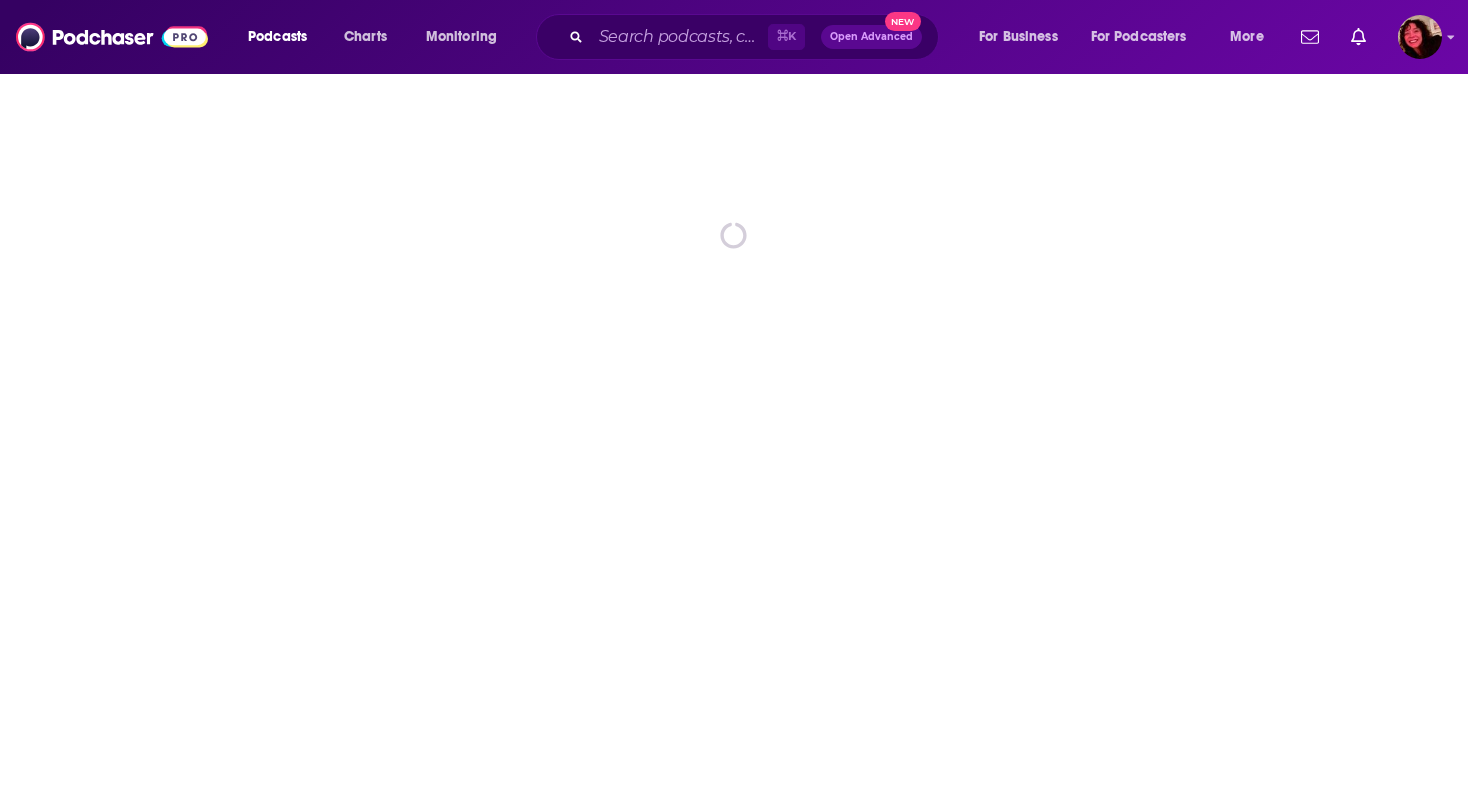 scroll, scrollTop: 0, scrollLeft: 0, axis: both 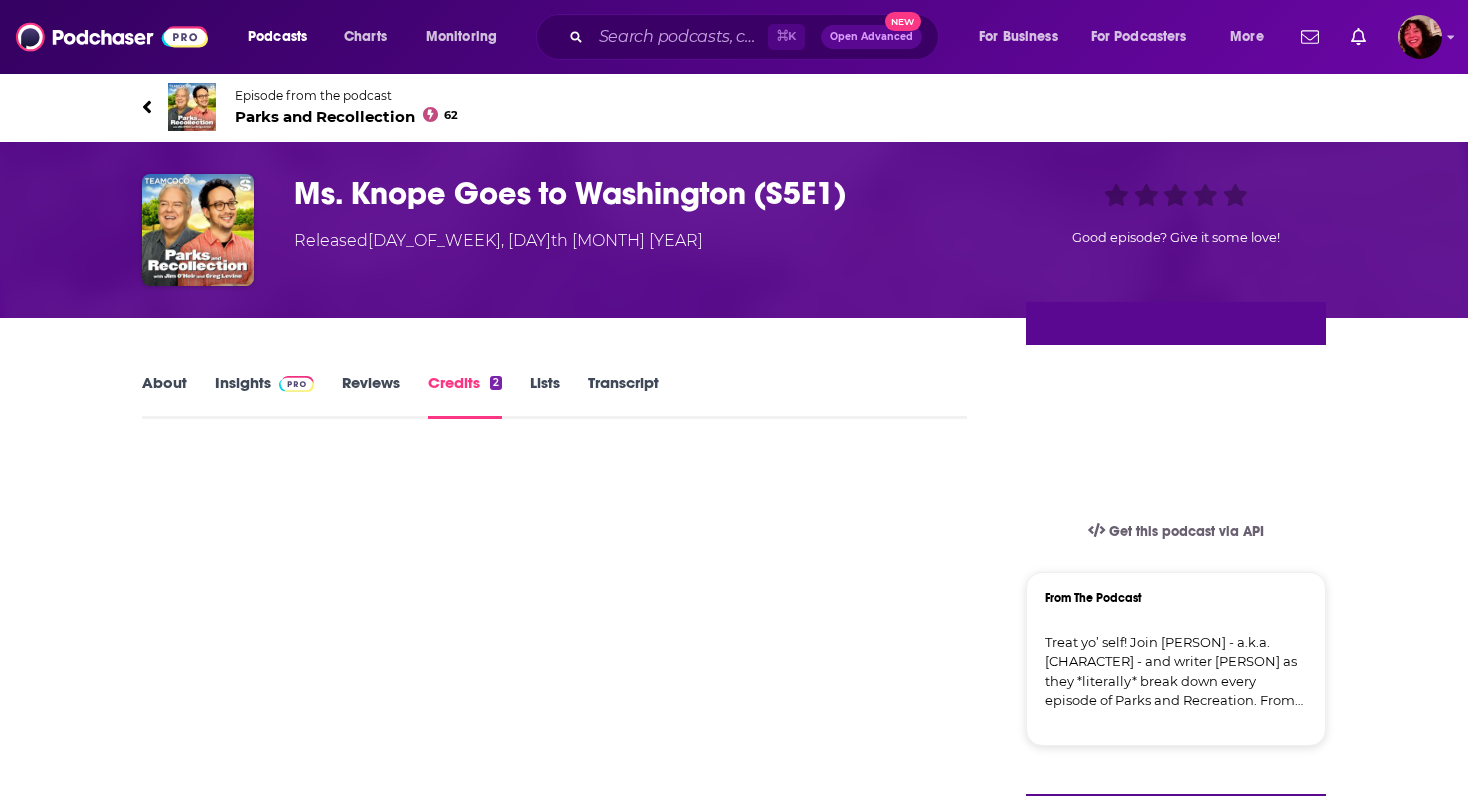 click at bounding box center [679, 37] 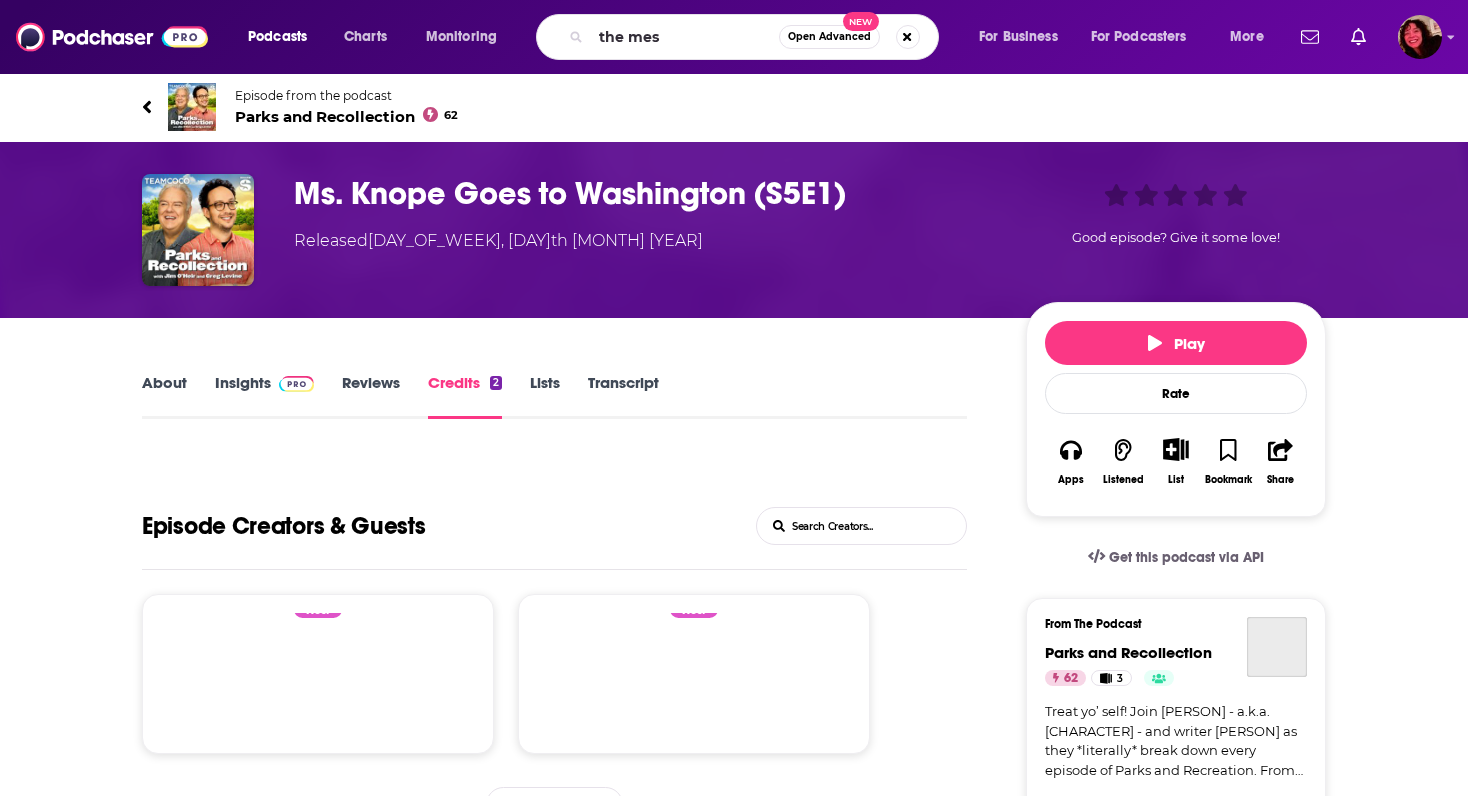 type on "the mess" 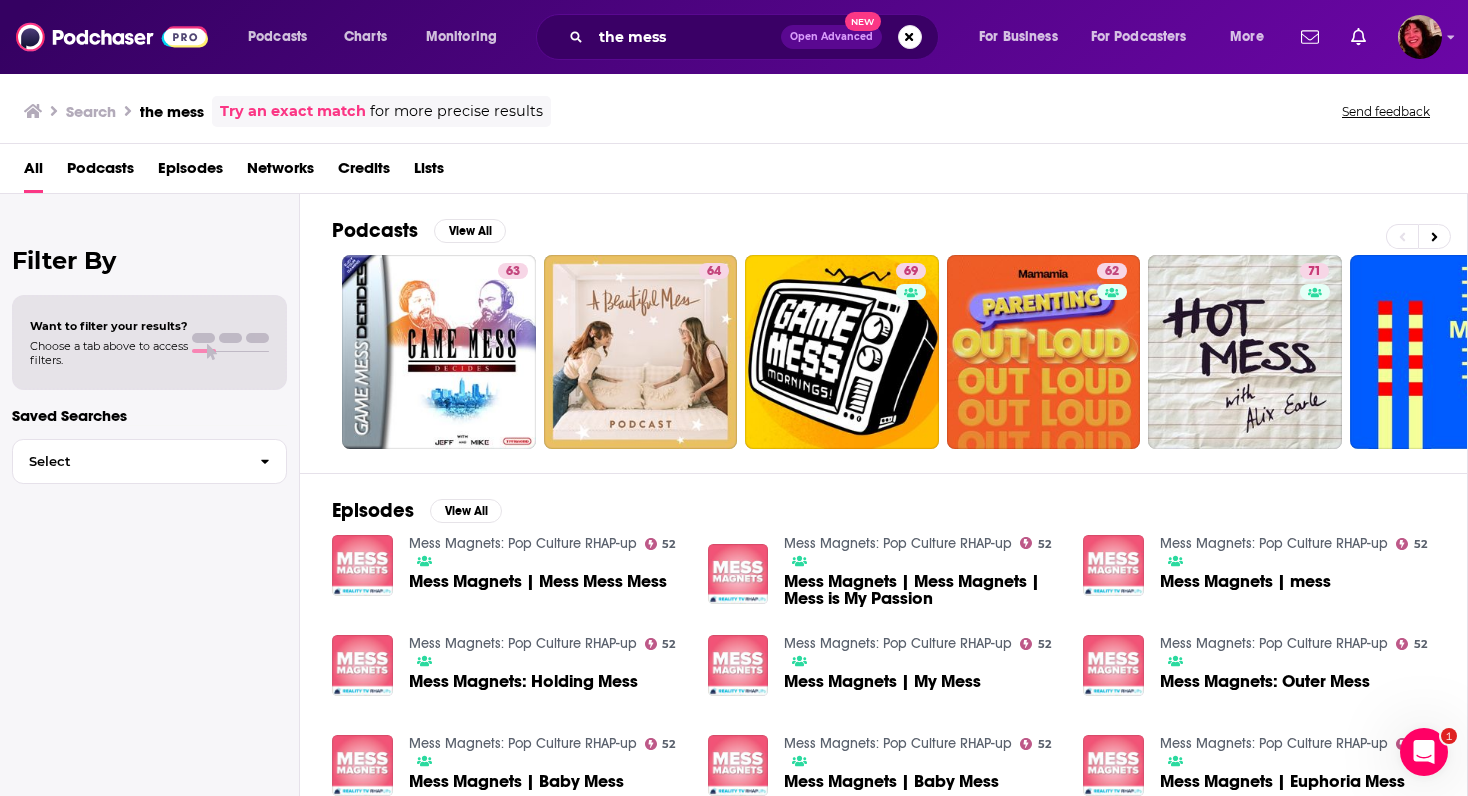 scroll, scrollTop: 0, scrollLeft: 0, axis: both 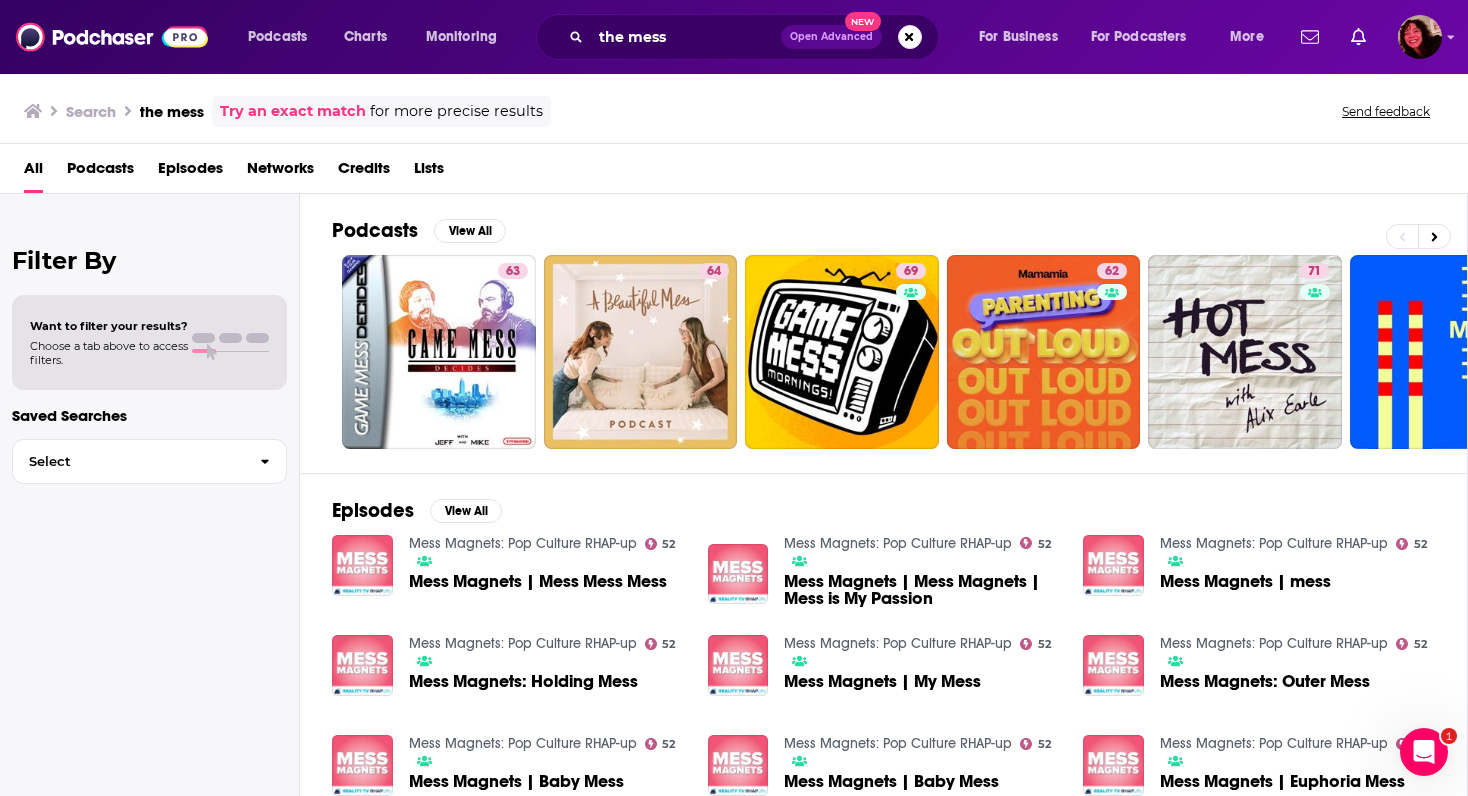 click on "Try an exact match" at bounding box center (293, 111) 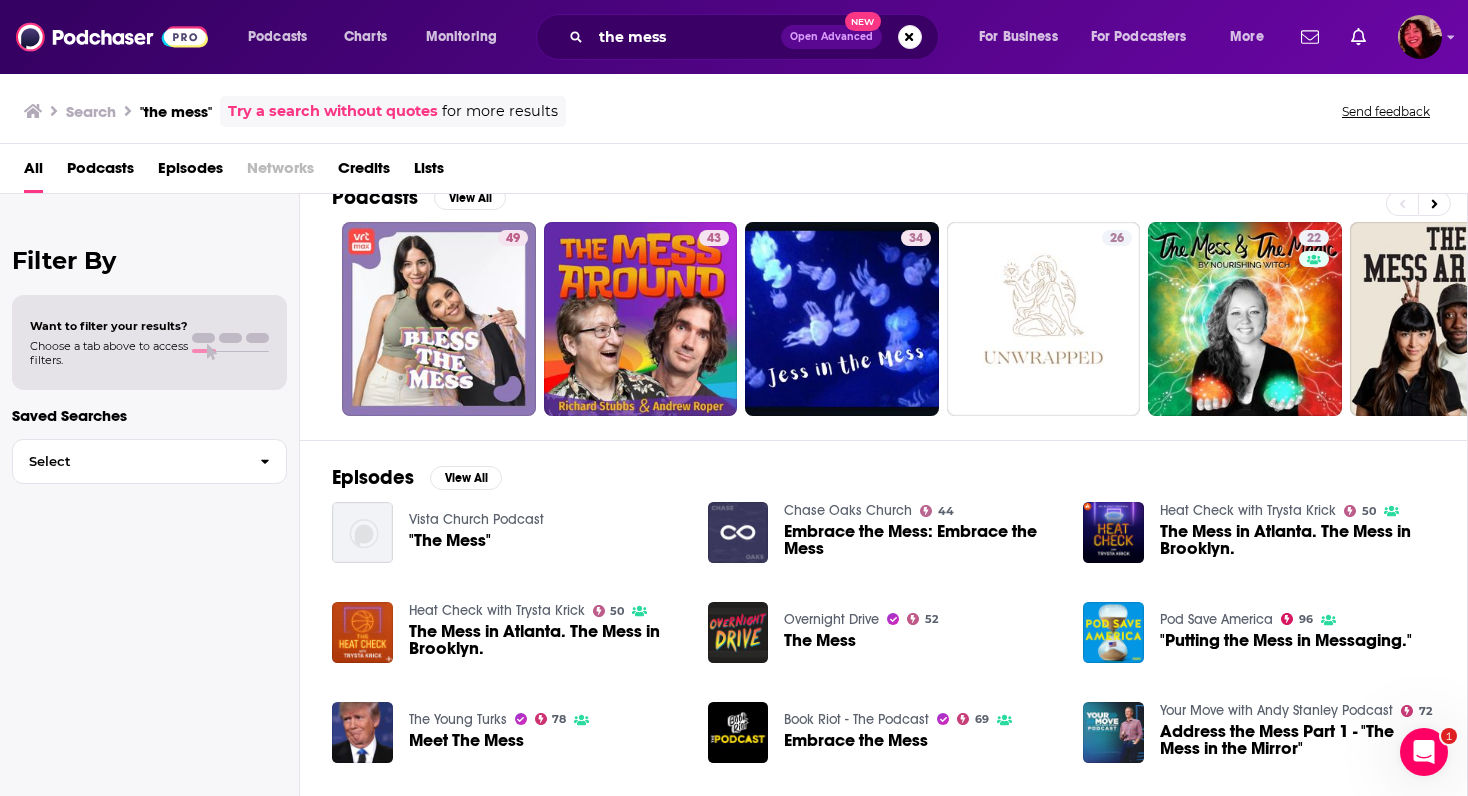 scroll, scrollTop: 0, scrollLeft: 0, axis: both 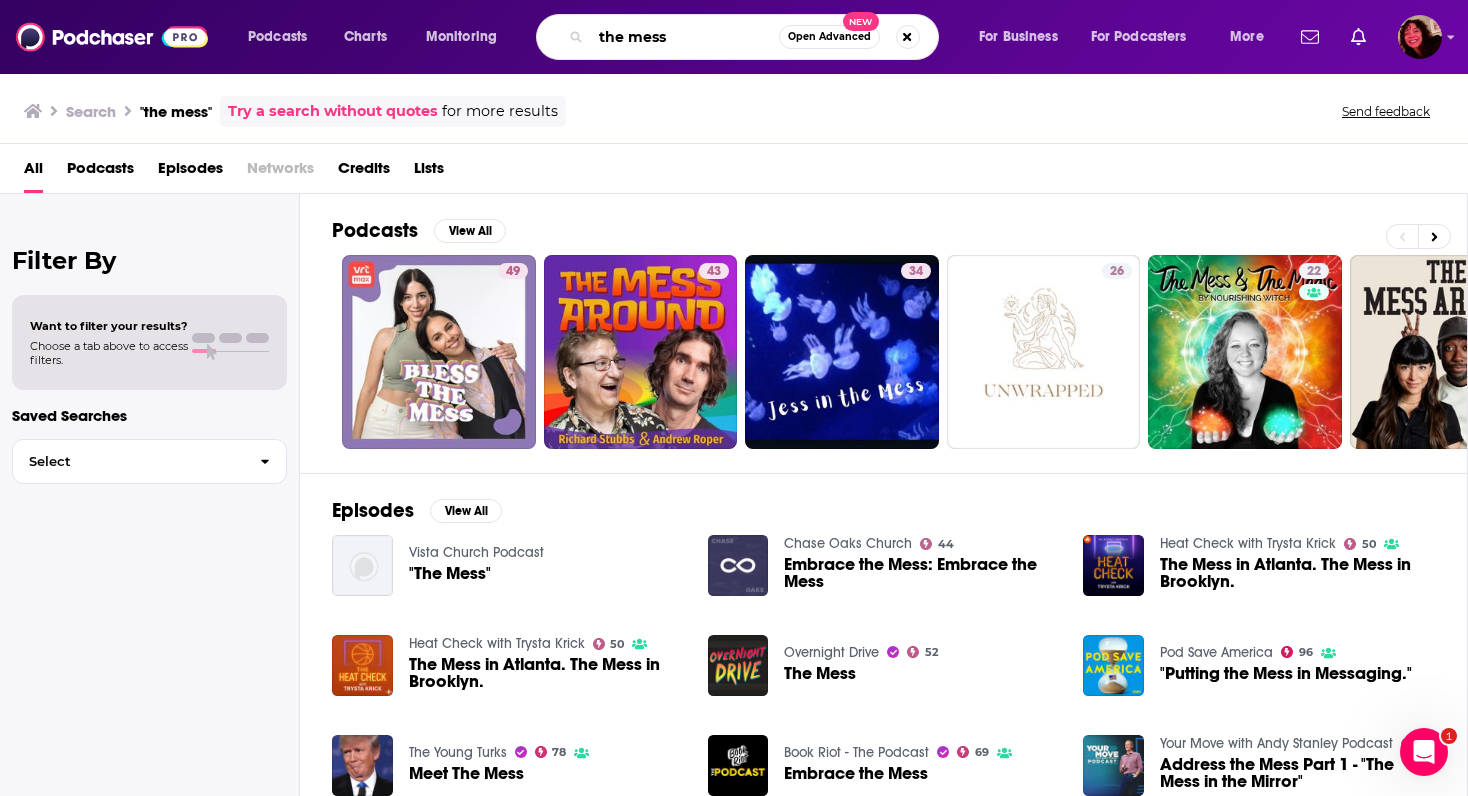 drag, startPoint x: 693, startPoint y: 47, endPoint x: 504, endPoint y: 47, distance: 189 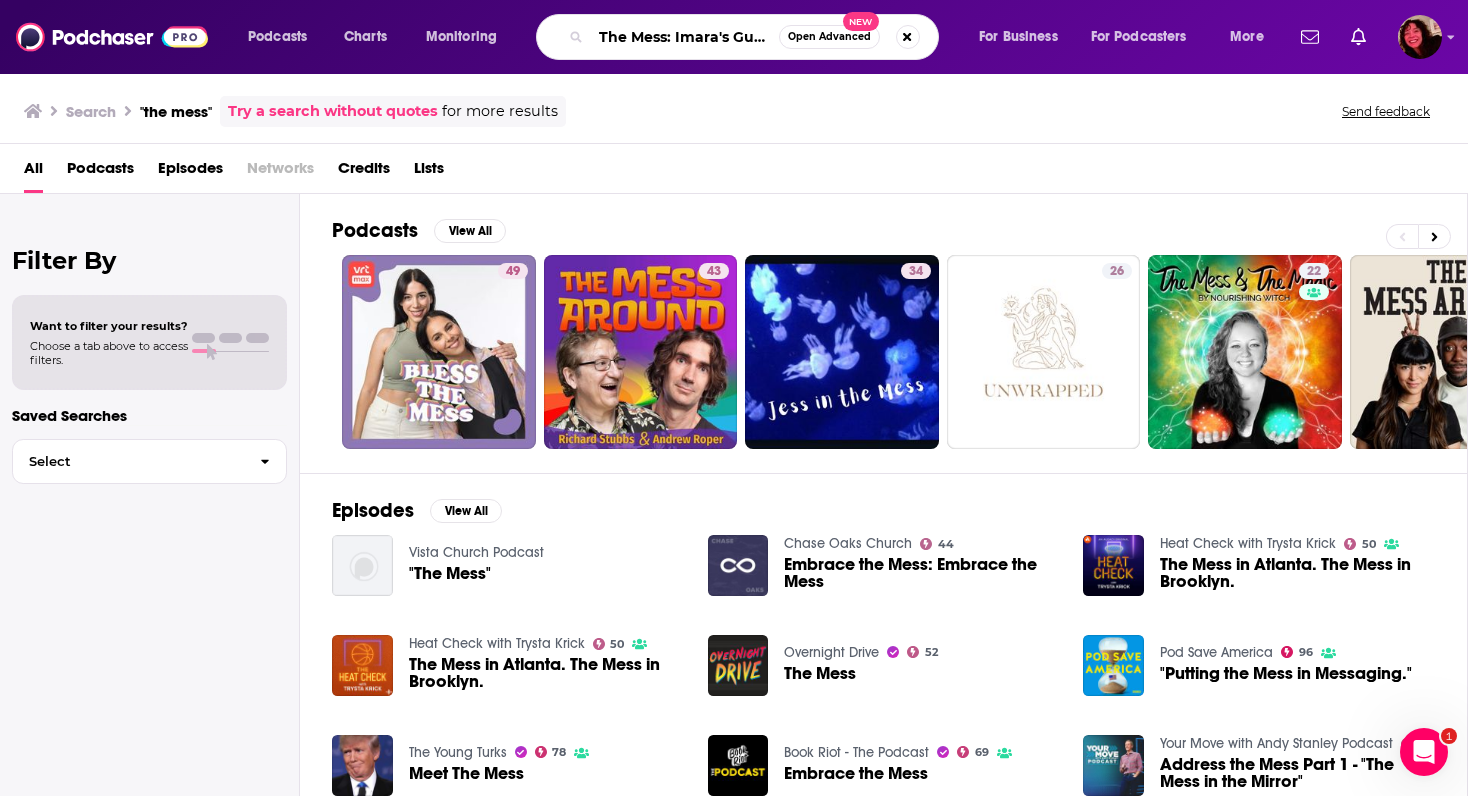 scroll, scrollTop: 0, scrollLeft: 192, axis: horizontal 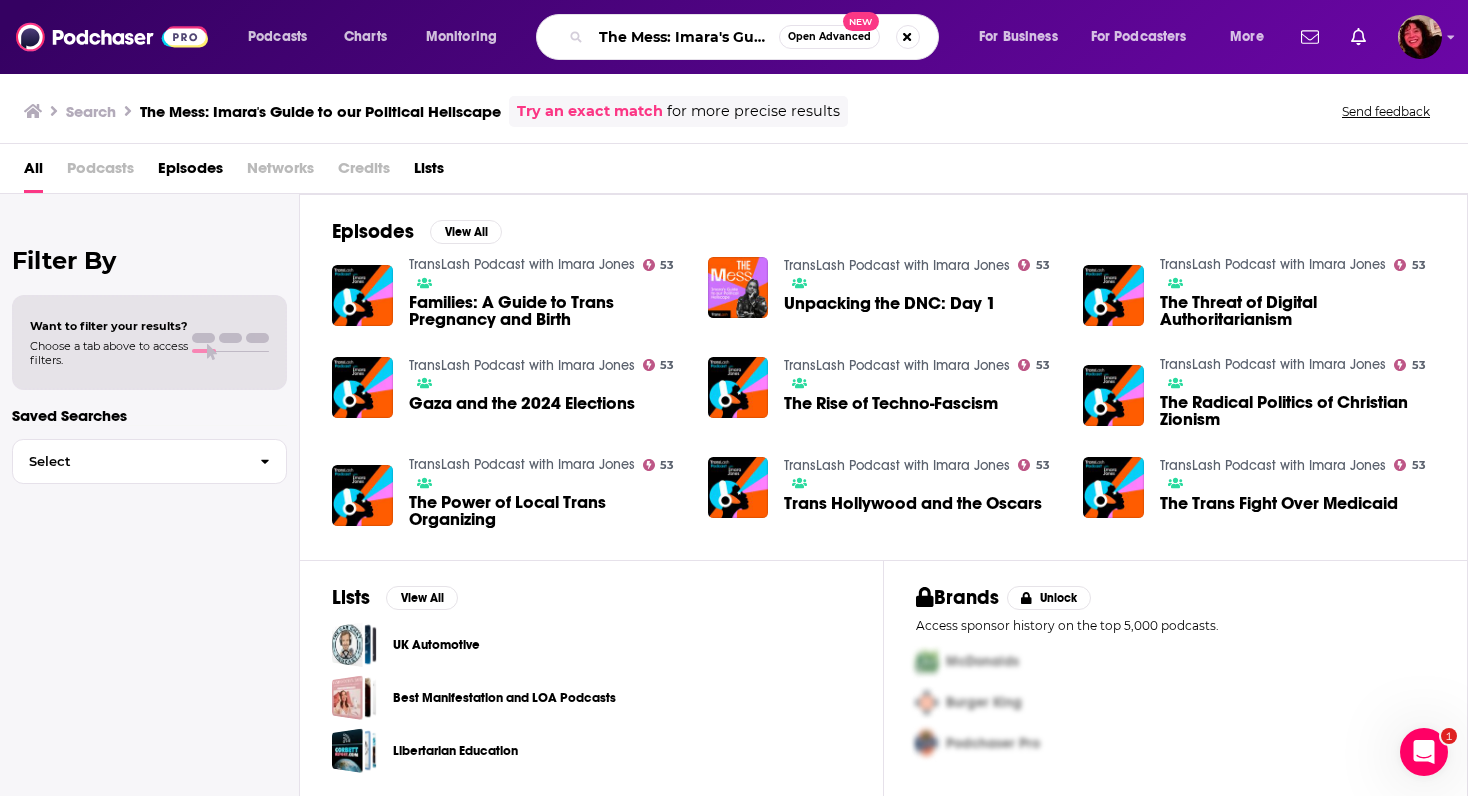 click on "The Mess: Imara's Guide to our Political Hellscape" at bounding box center [685, 37] 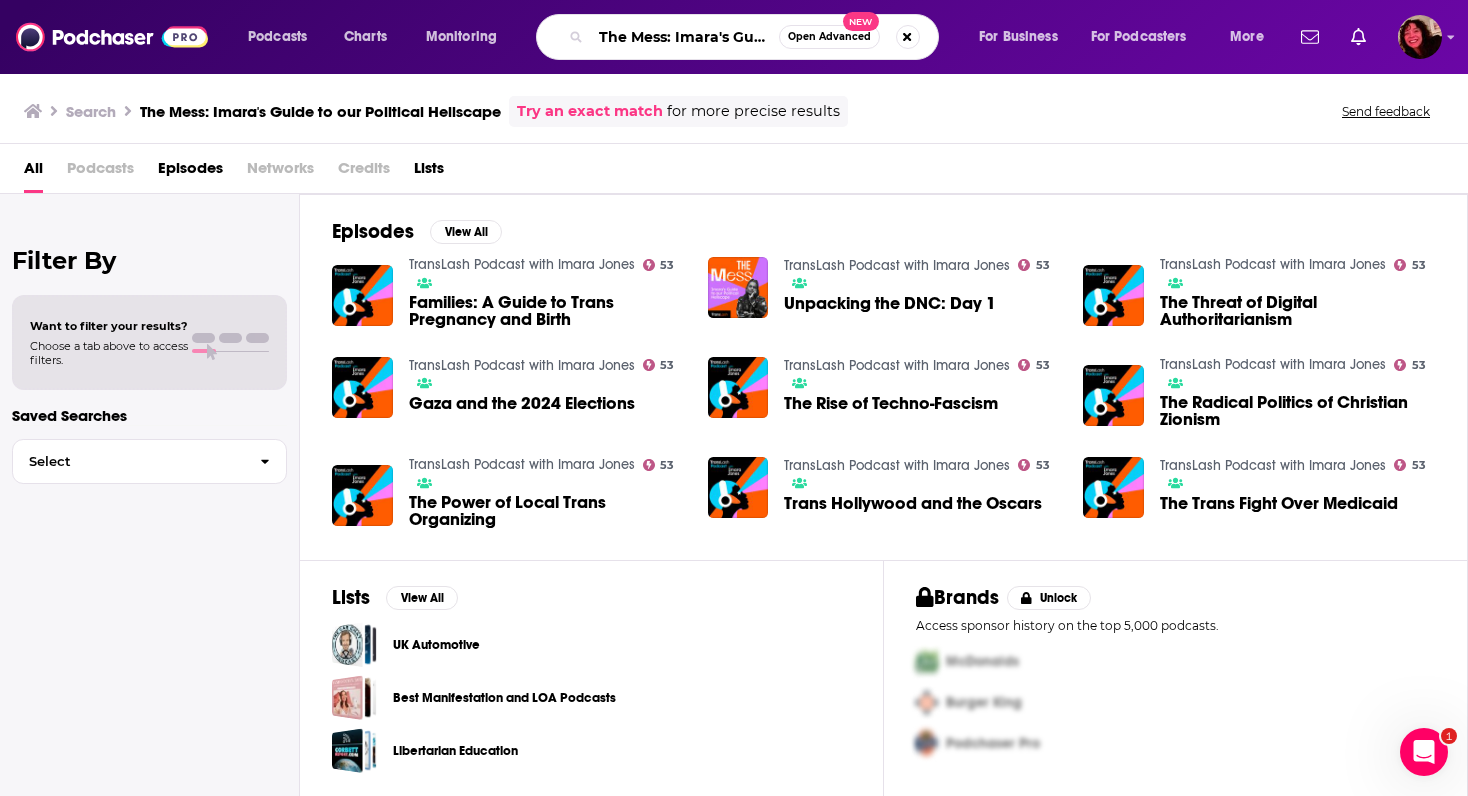 paste on "RASHFUTURE" 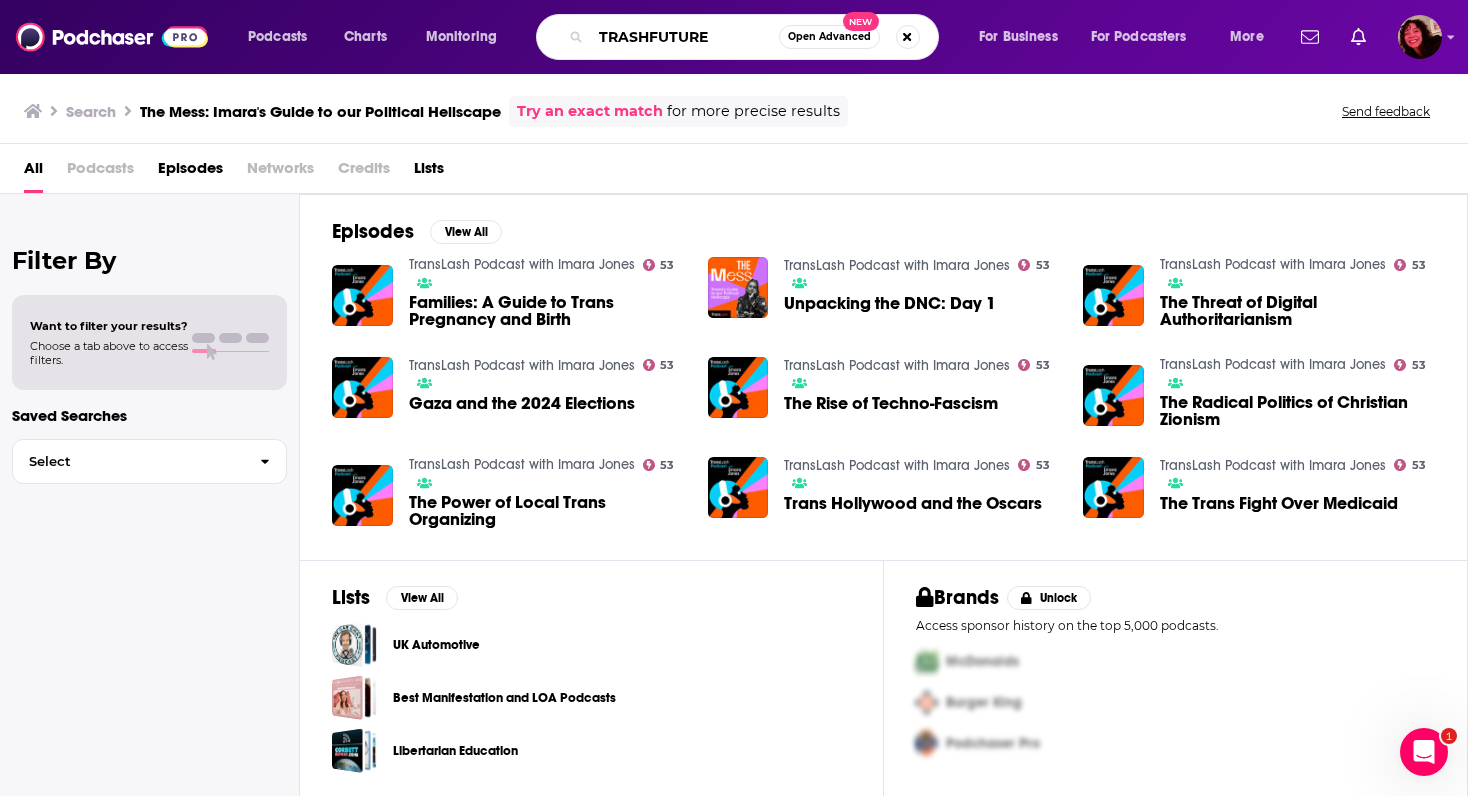 type on "[BRAND]" 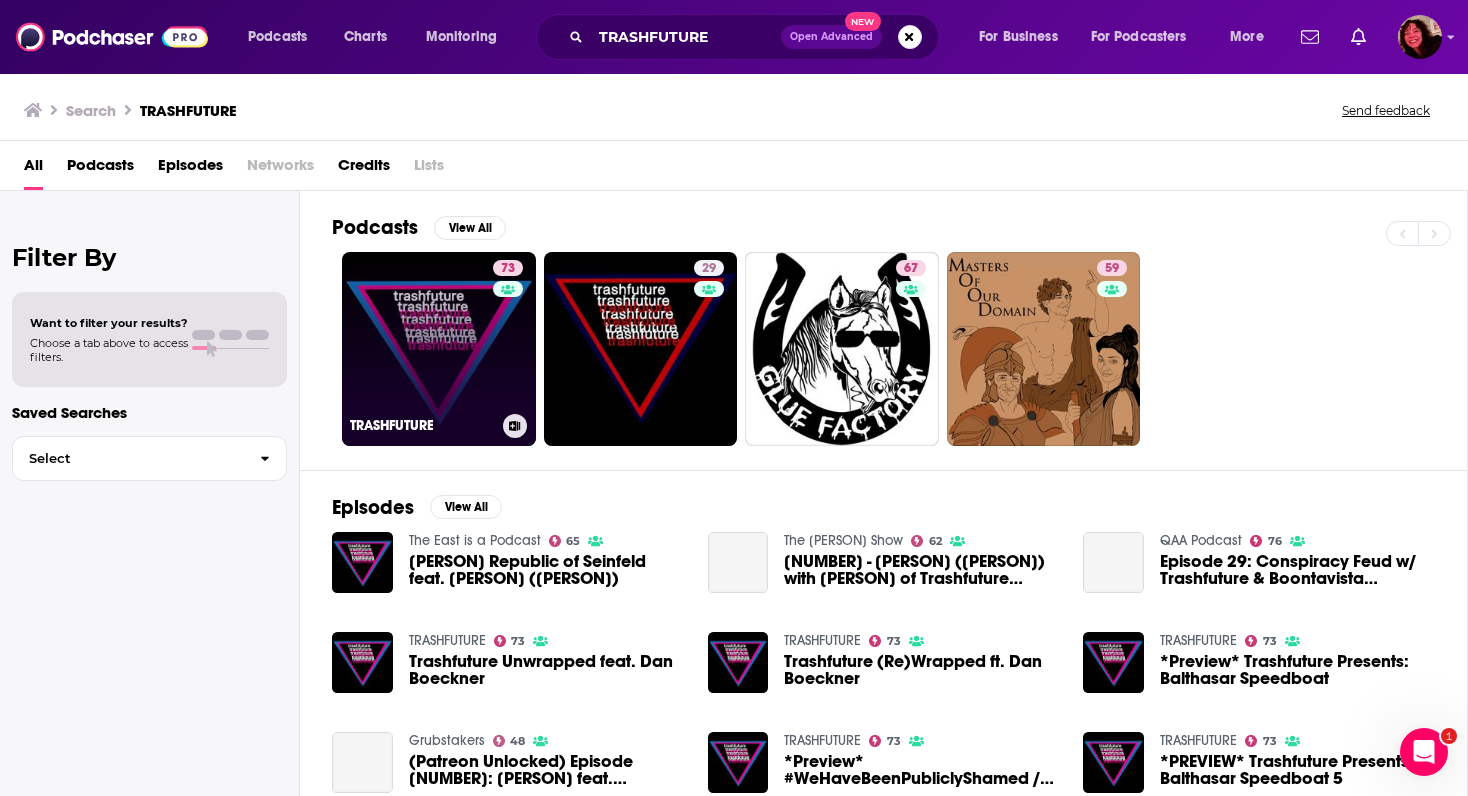 click on "73 TRASHFUTURE" at bounding box center [439, 349] 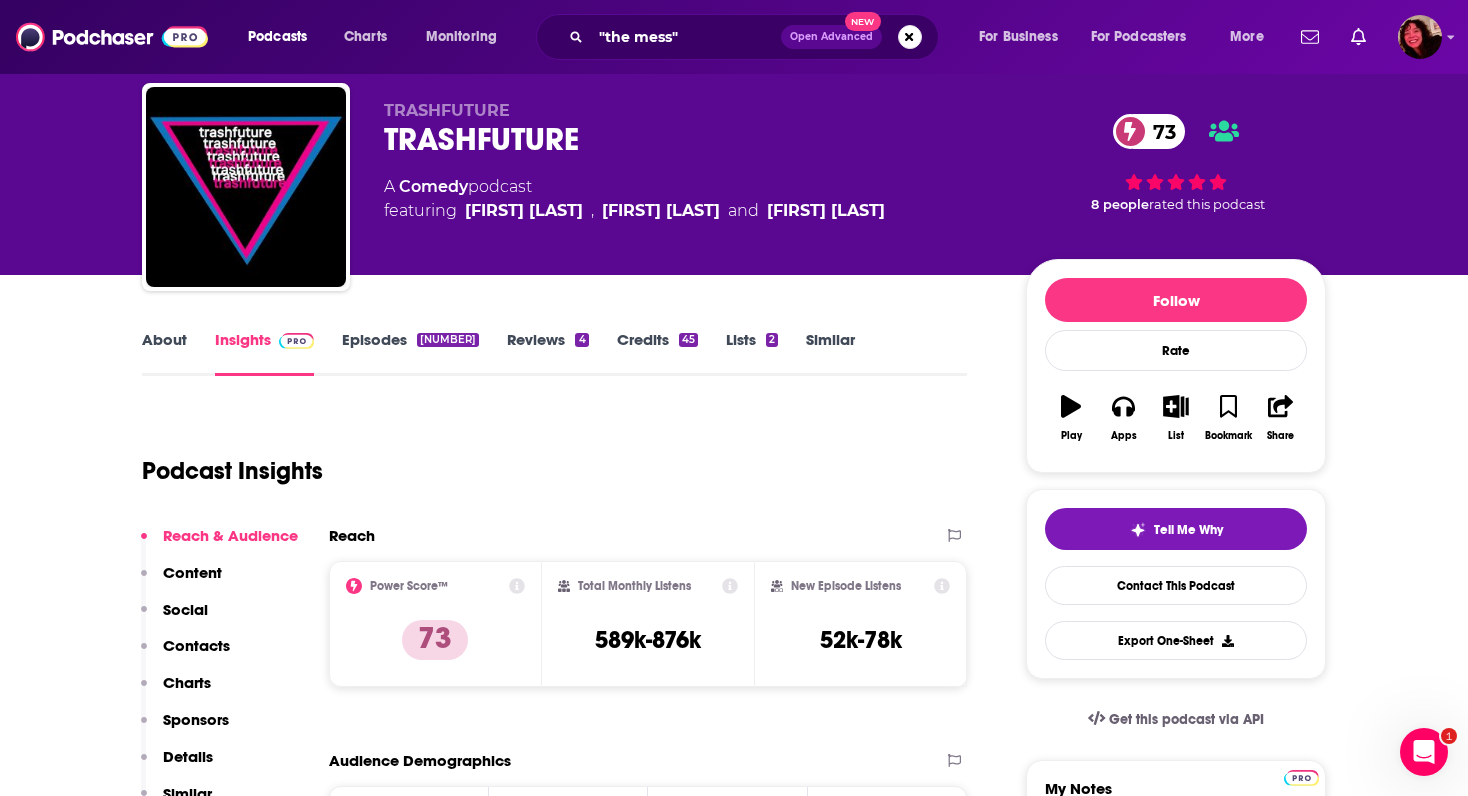 scroll, scrollTop: 0, scrollLeft: 0, axis: both 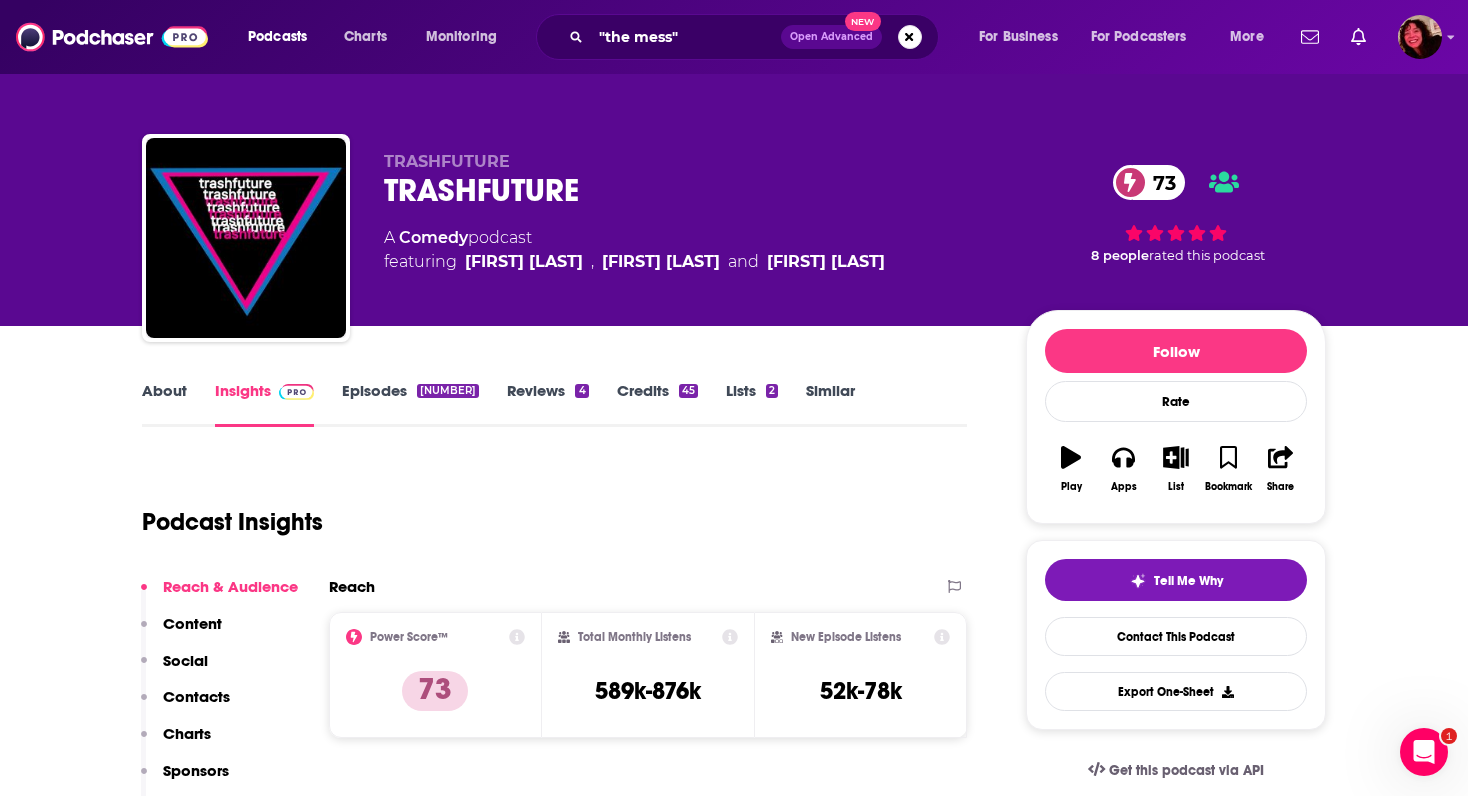click on "About" at bounding box center (164, 404) 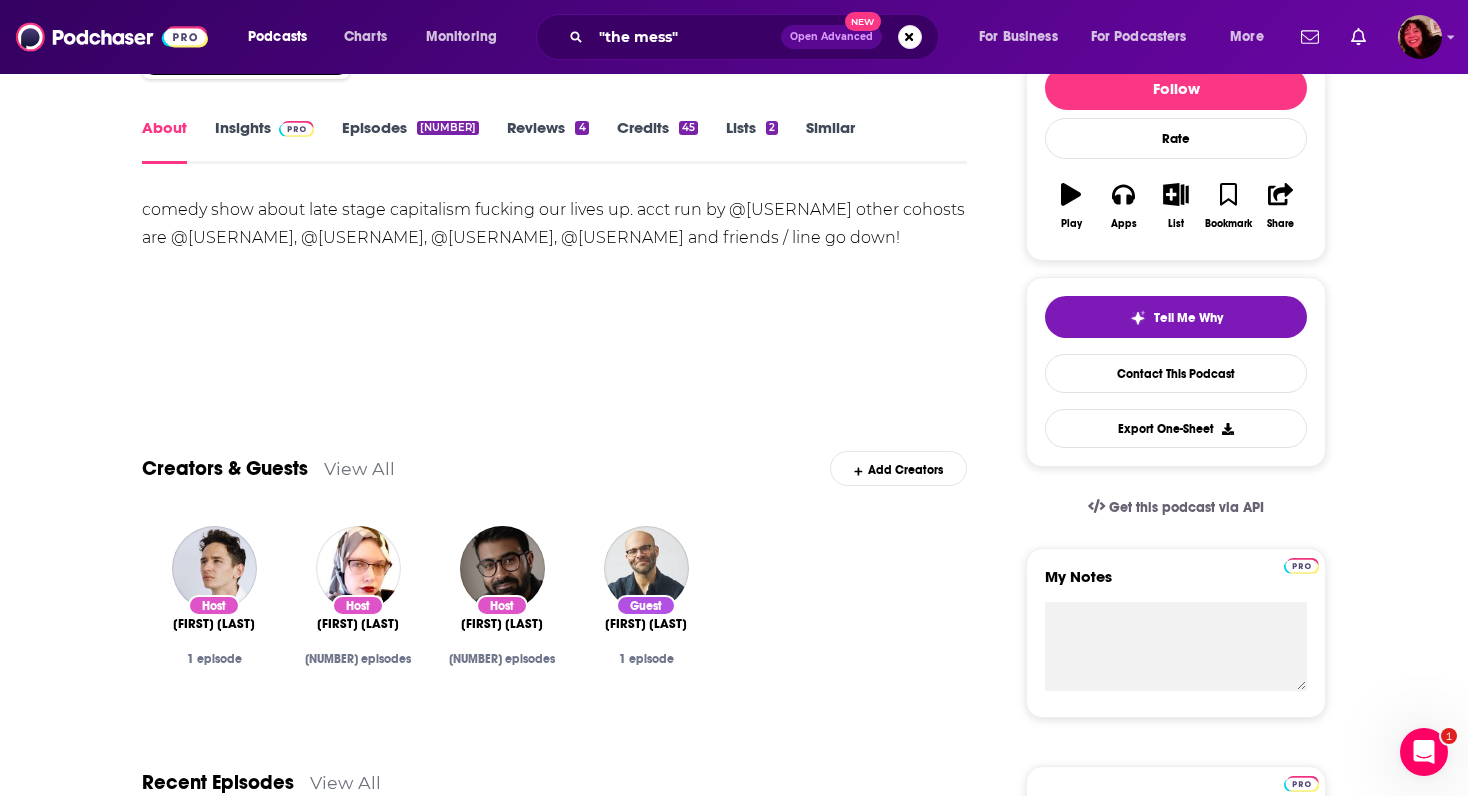 scroll, scrollTop: 0, scrollLeft: 0, axis: both 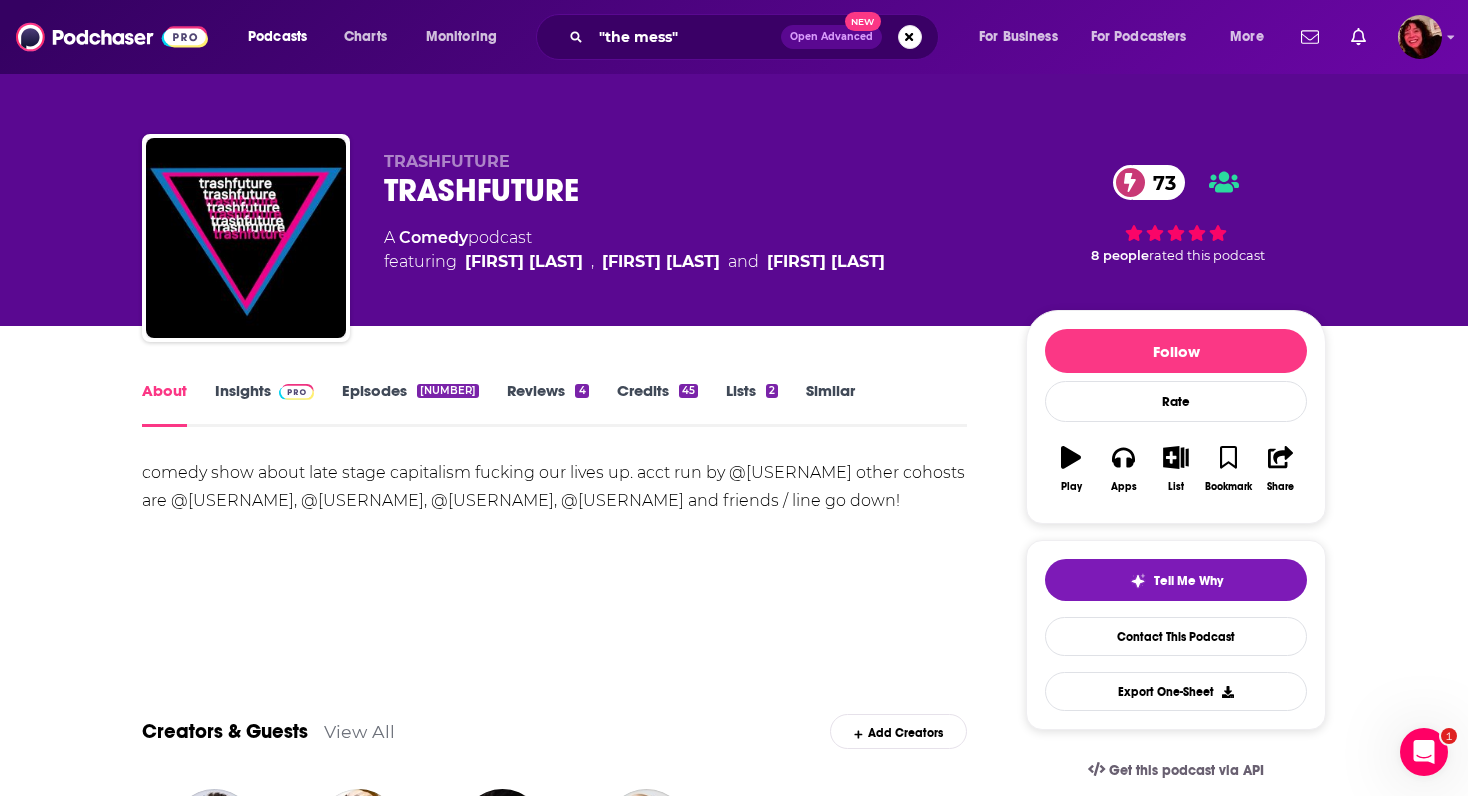 click on "Insights" at bounding box center [264, 404] 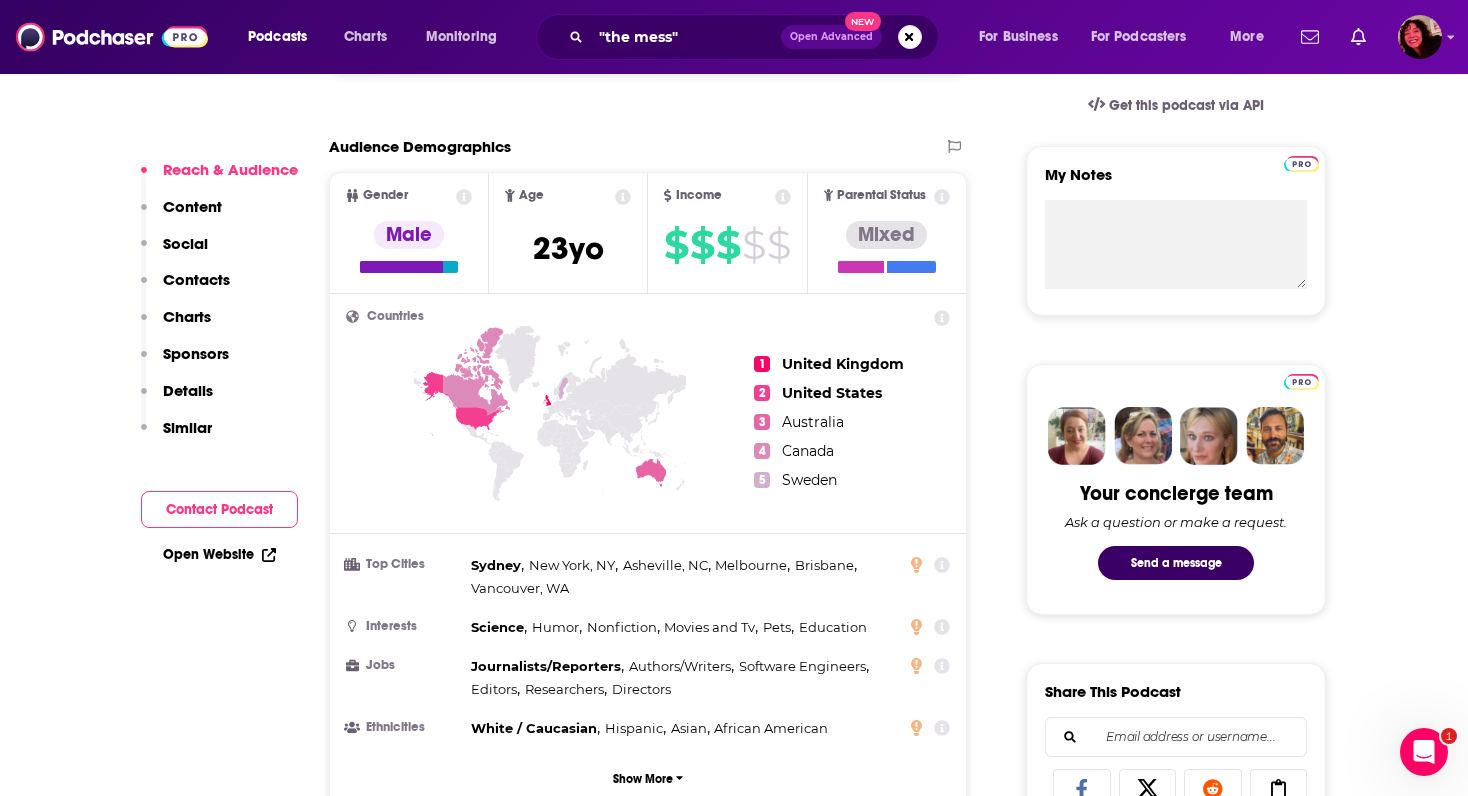 scroll, scrollTop: 668, scrollLeft: 0, axis: vertical 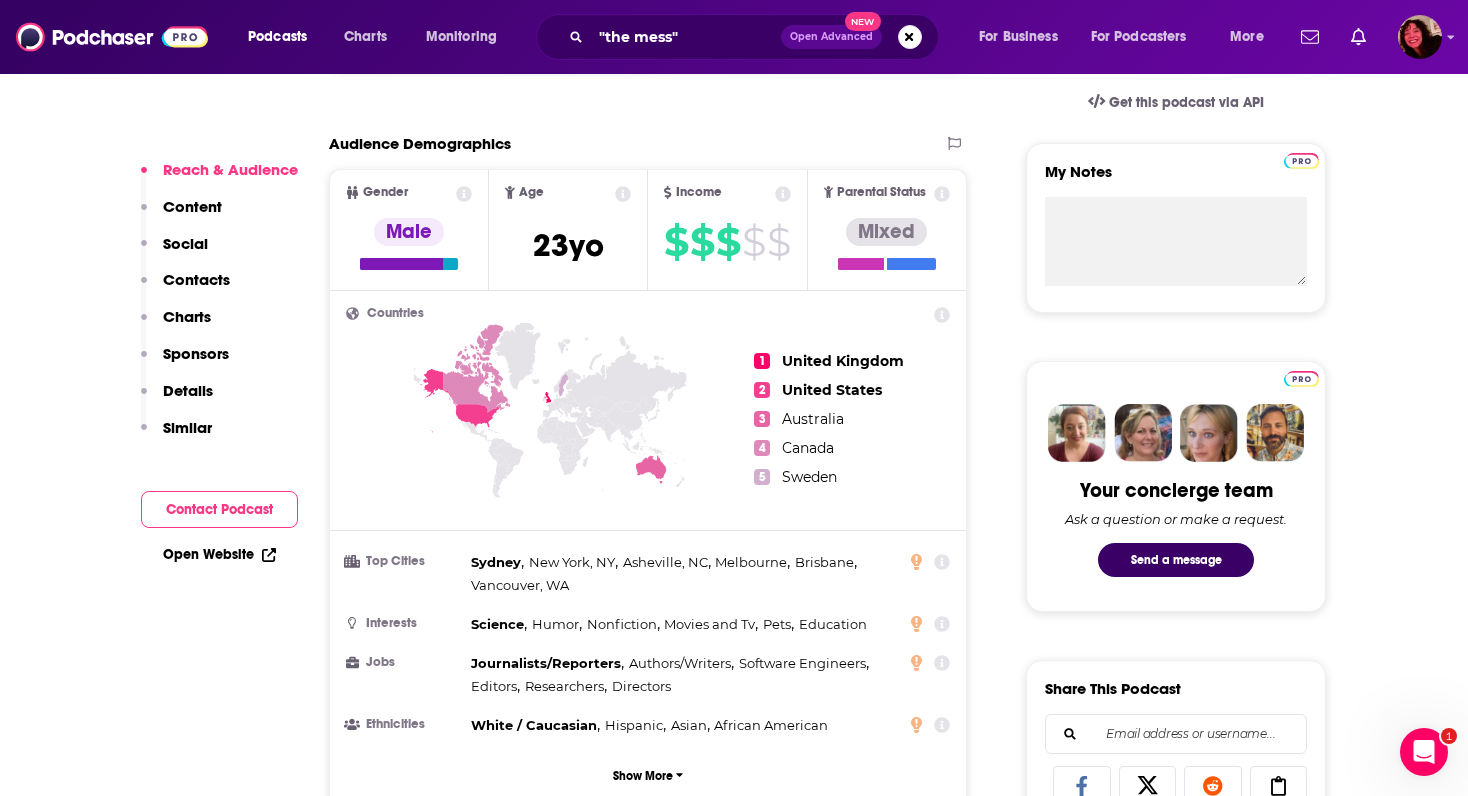 click on "Open Website" at bounding box center (219, 554) 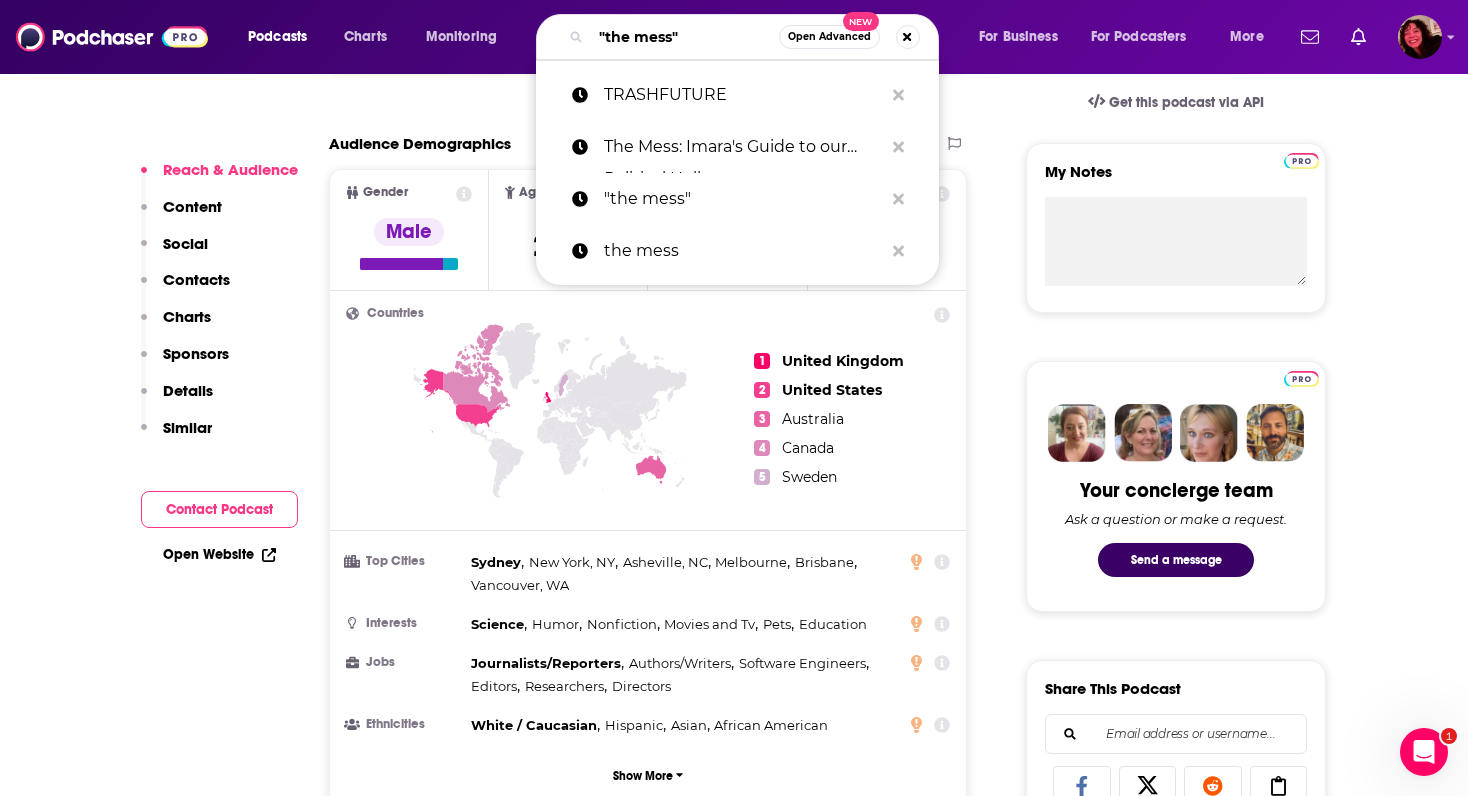 drag, startPoint x: 699, startPoint y: 38, endPoint x: 499, endPoint y: 33, distance: 200.06248 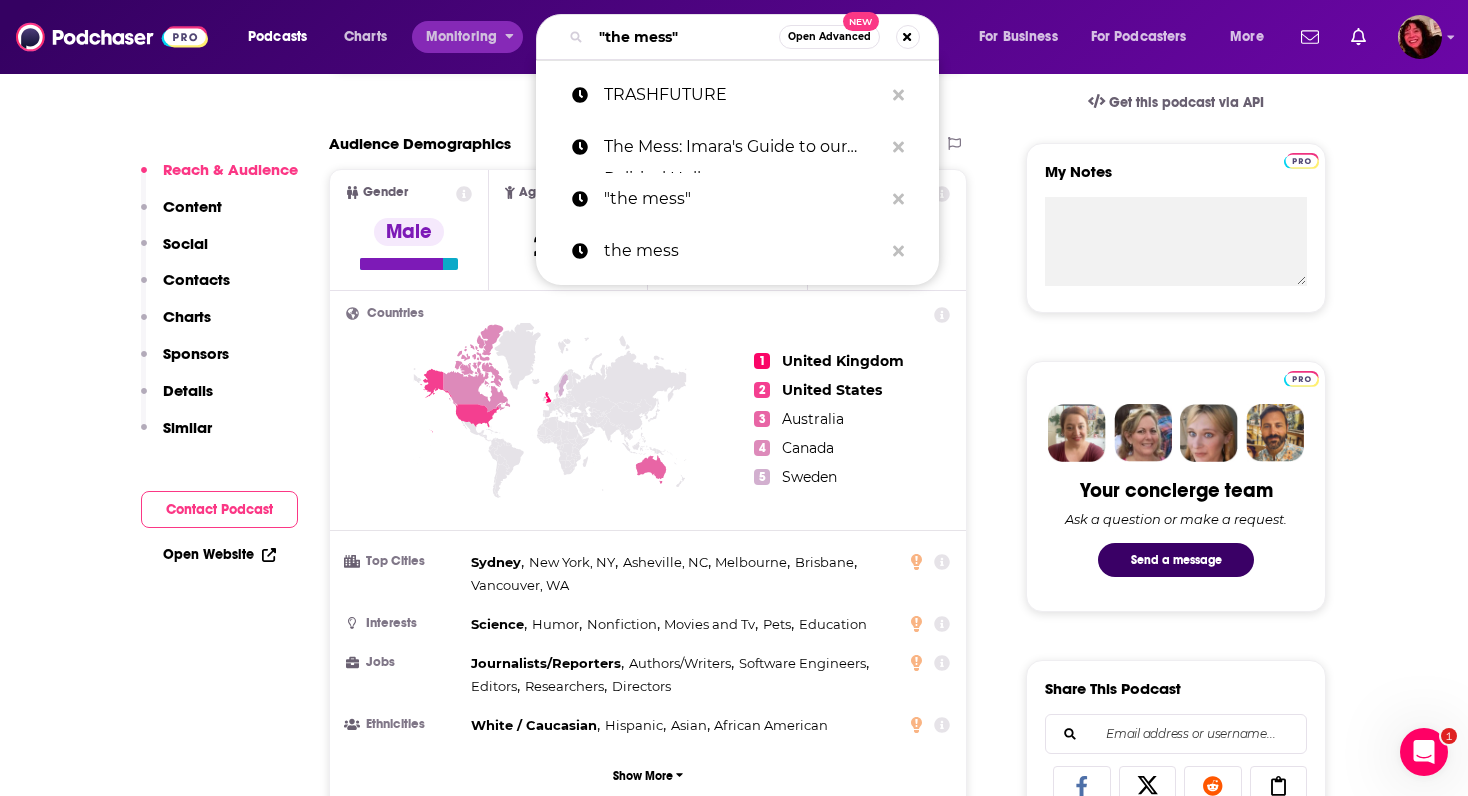 paste on "What the Trans?!" 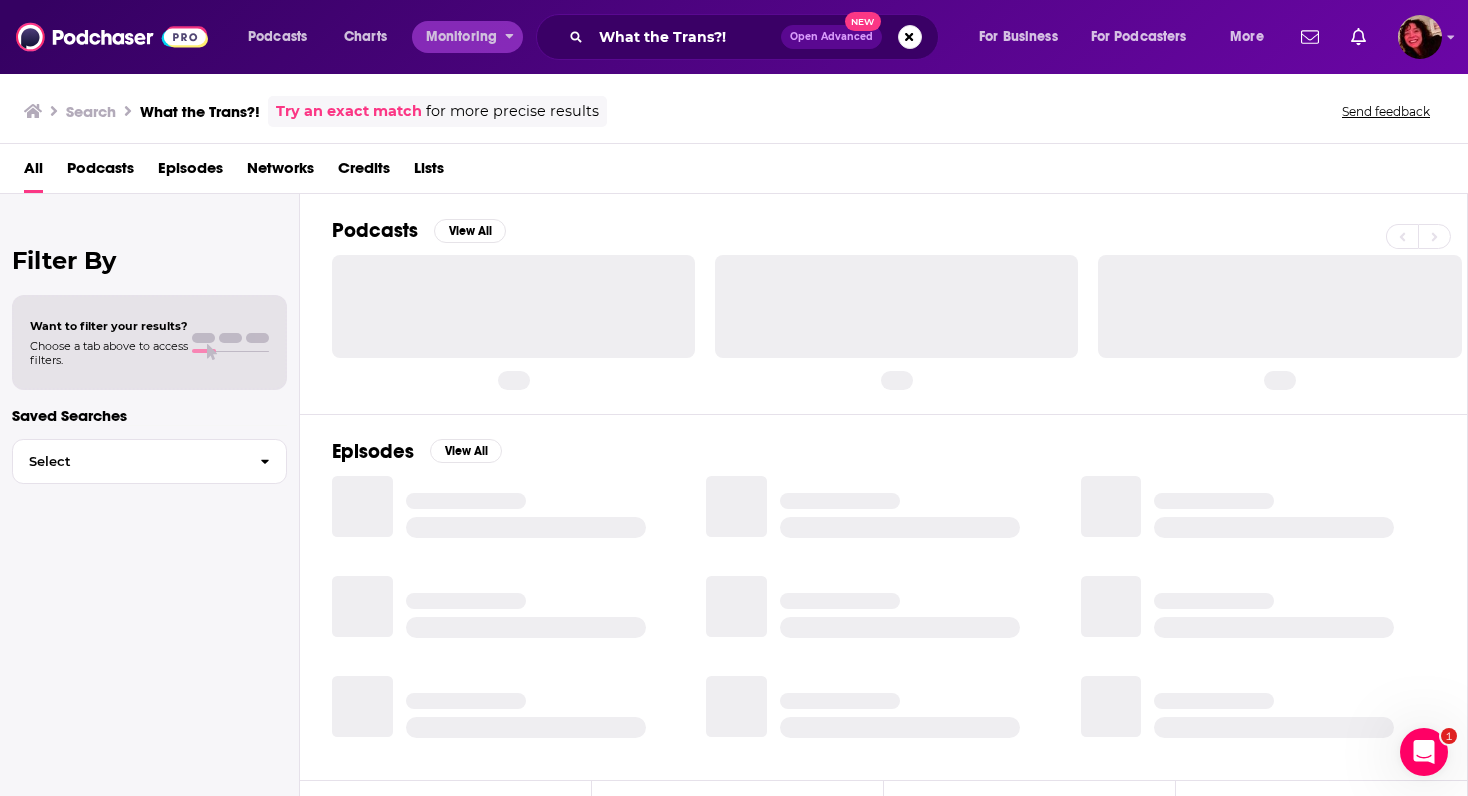 scroll, scrollTop: 0, scrollLeft: 0, axis: both 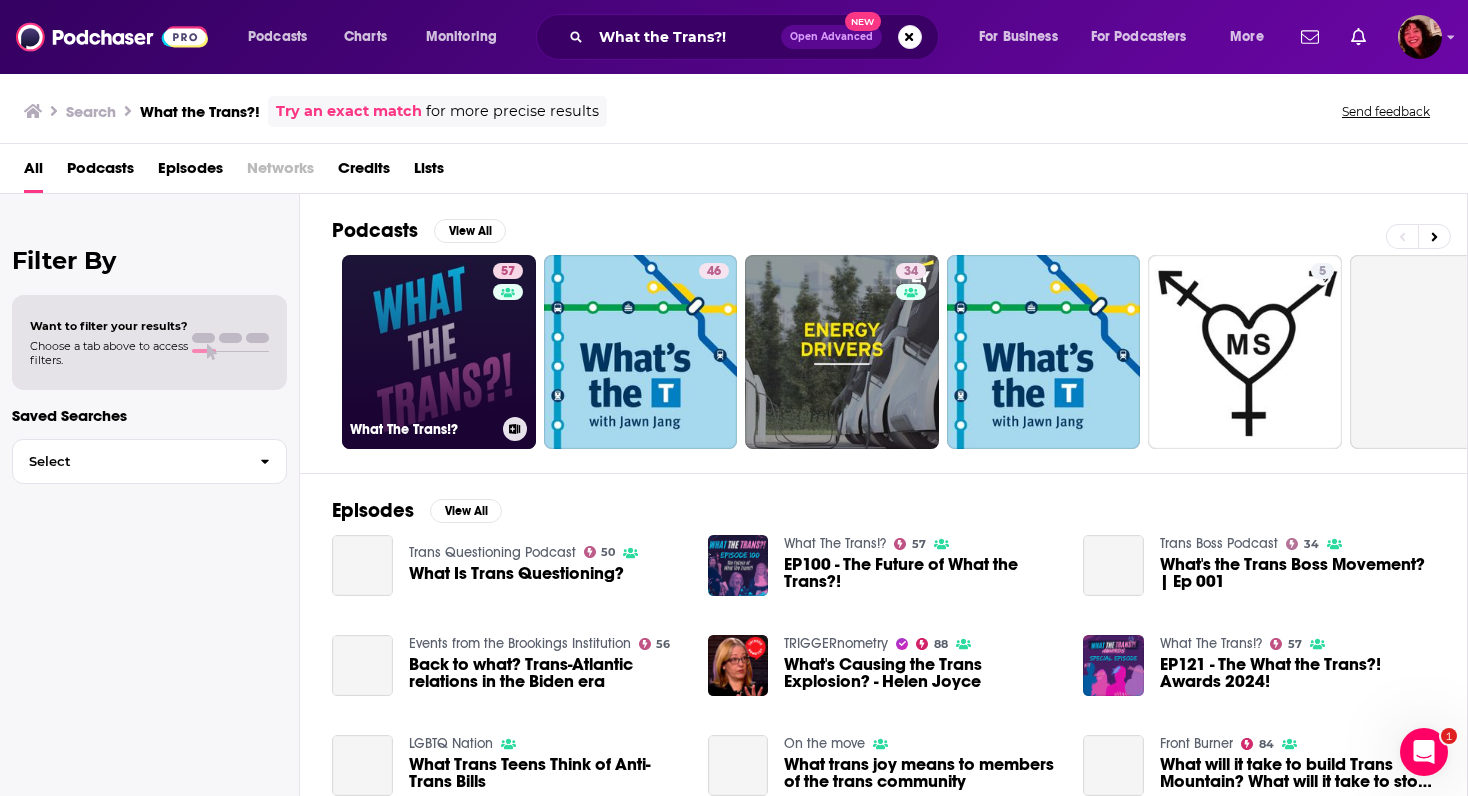click on "57 What The Trans!?" at bounding box center [439, 352] 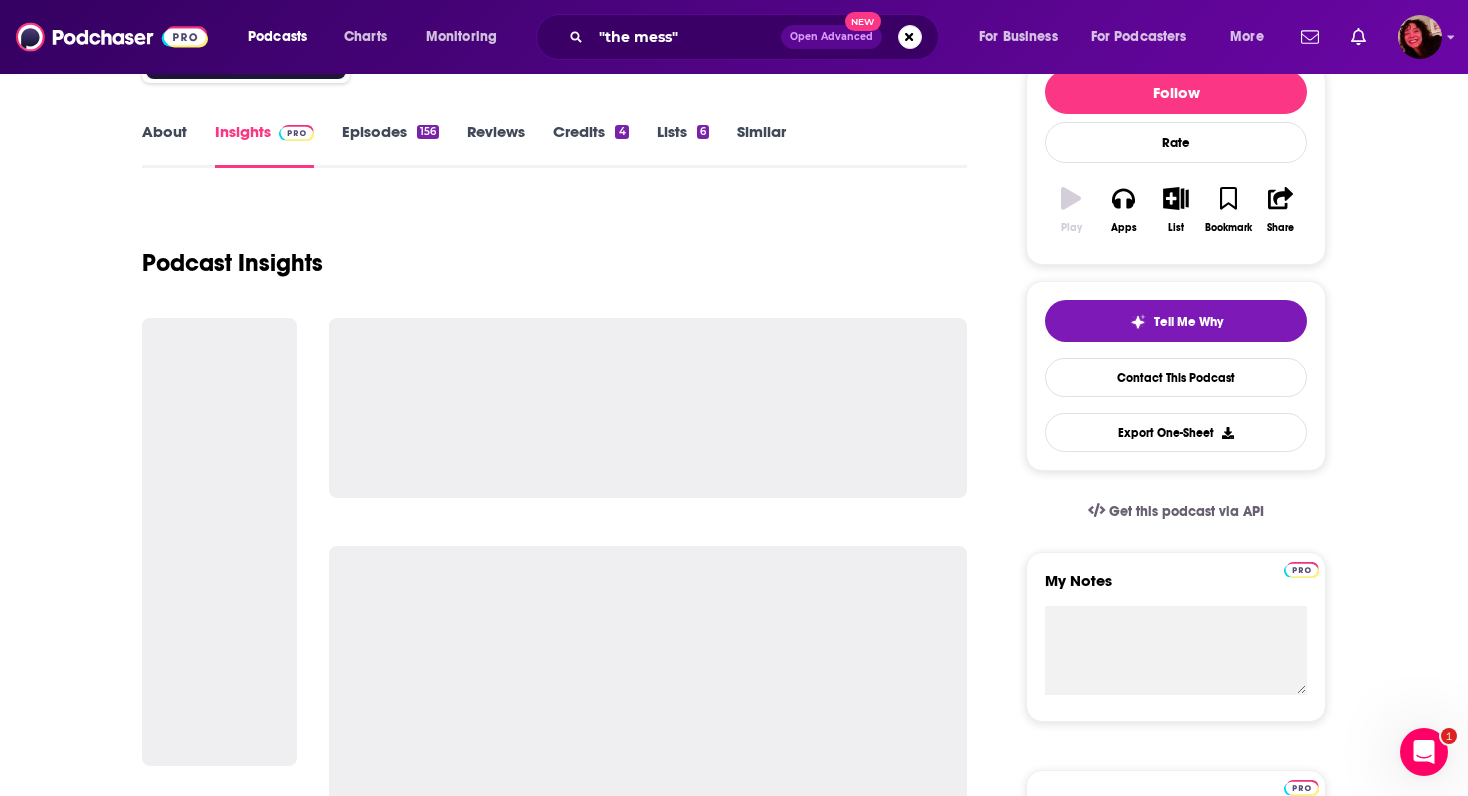 scroll, scrollTop: 258, scrollLeft: 0, axis: vertical 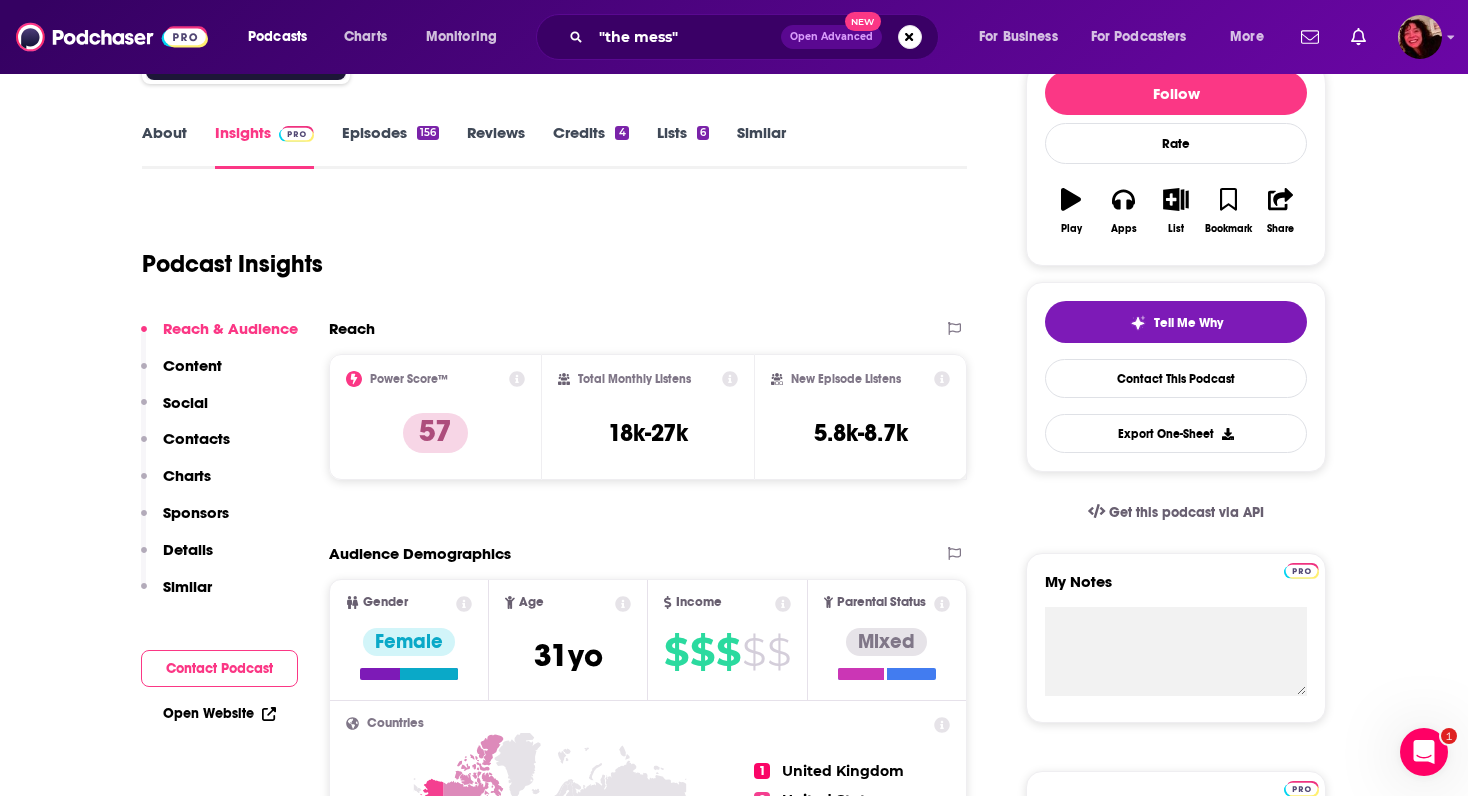click on "About" at bounding box center [164, 146] 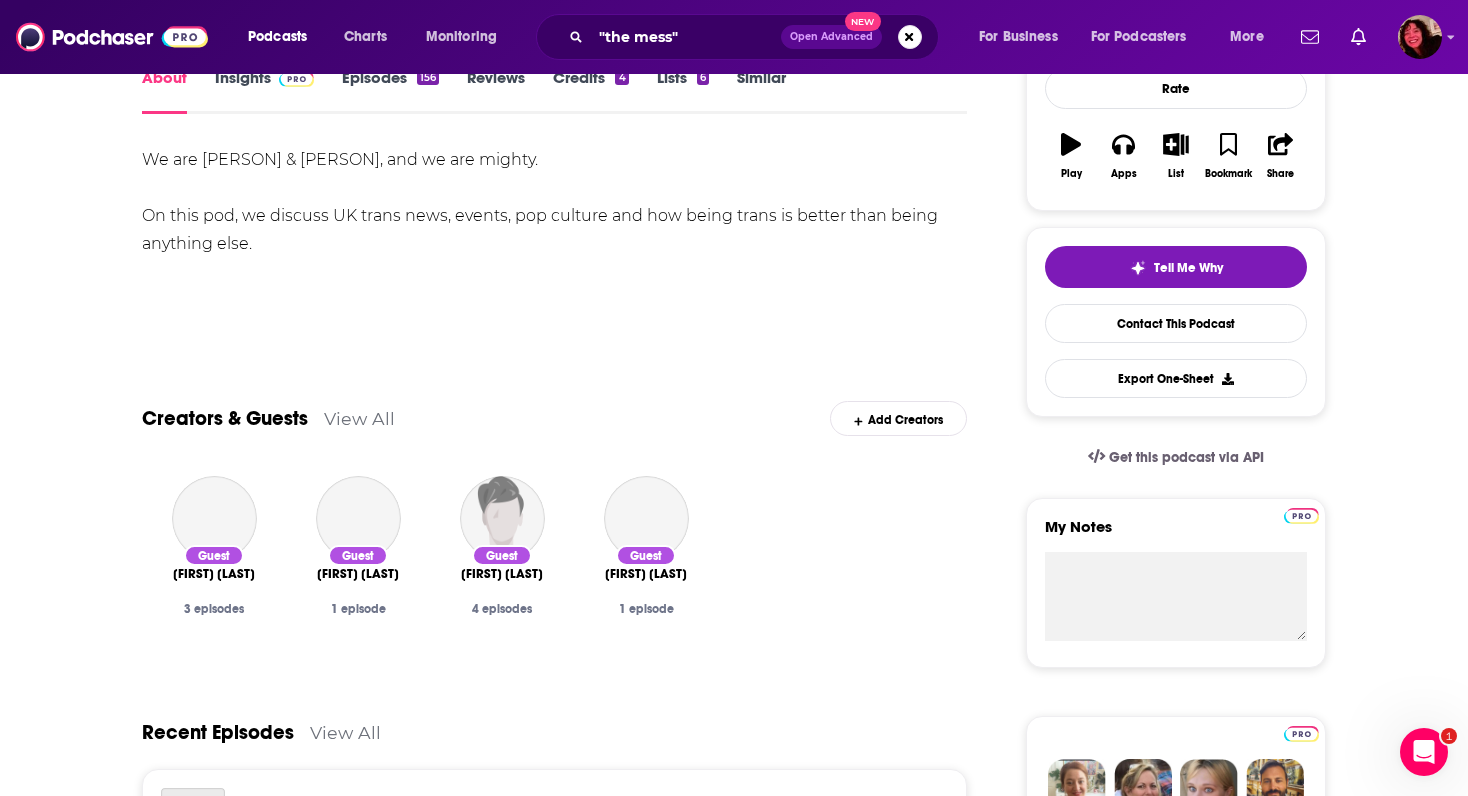 scroll, scrollTop: 317, scrollLeft: 0, axis: vertical 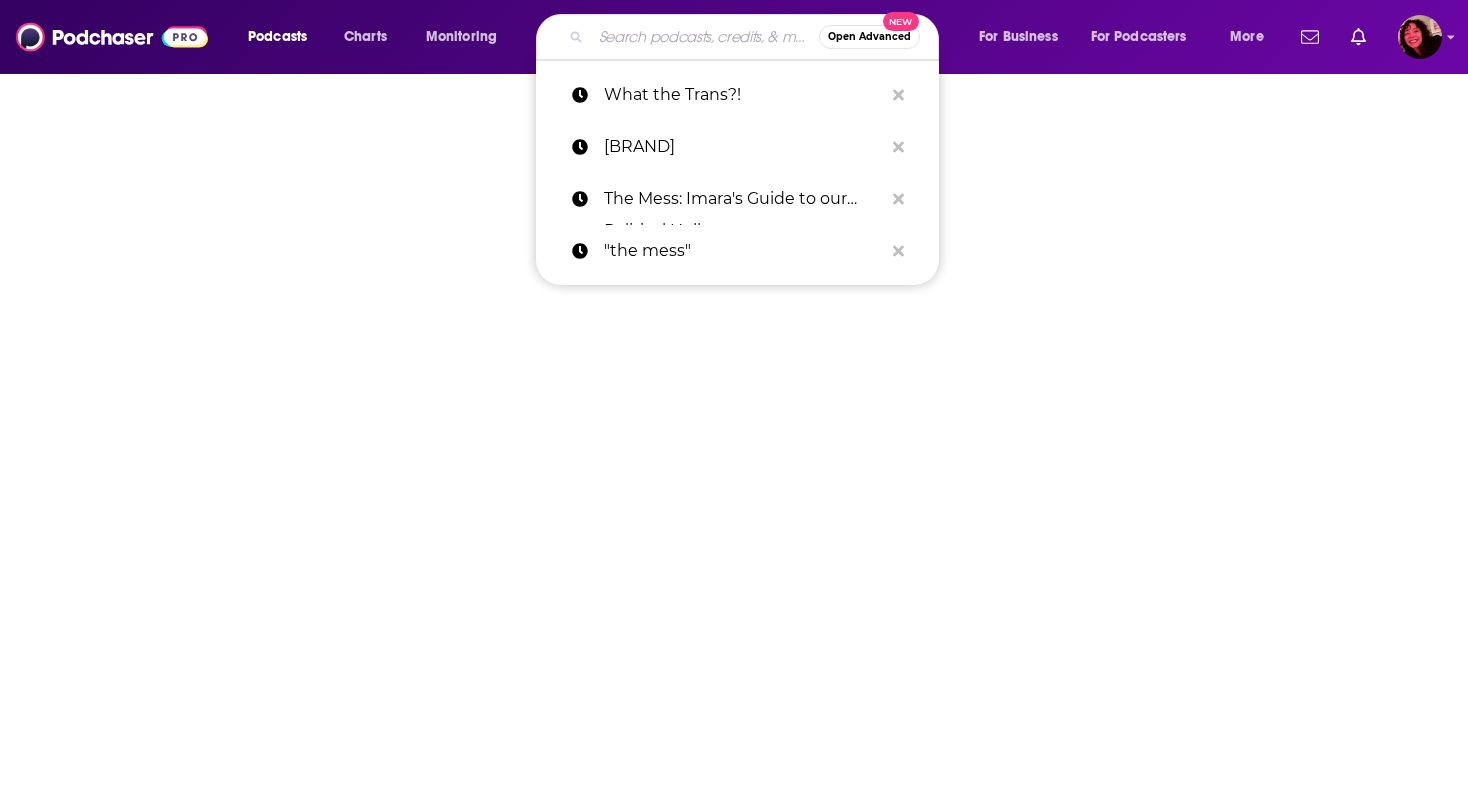 click at bounding box center [705, 37] 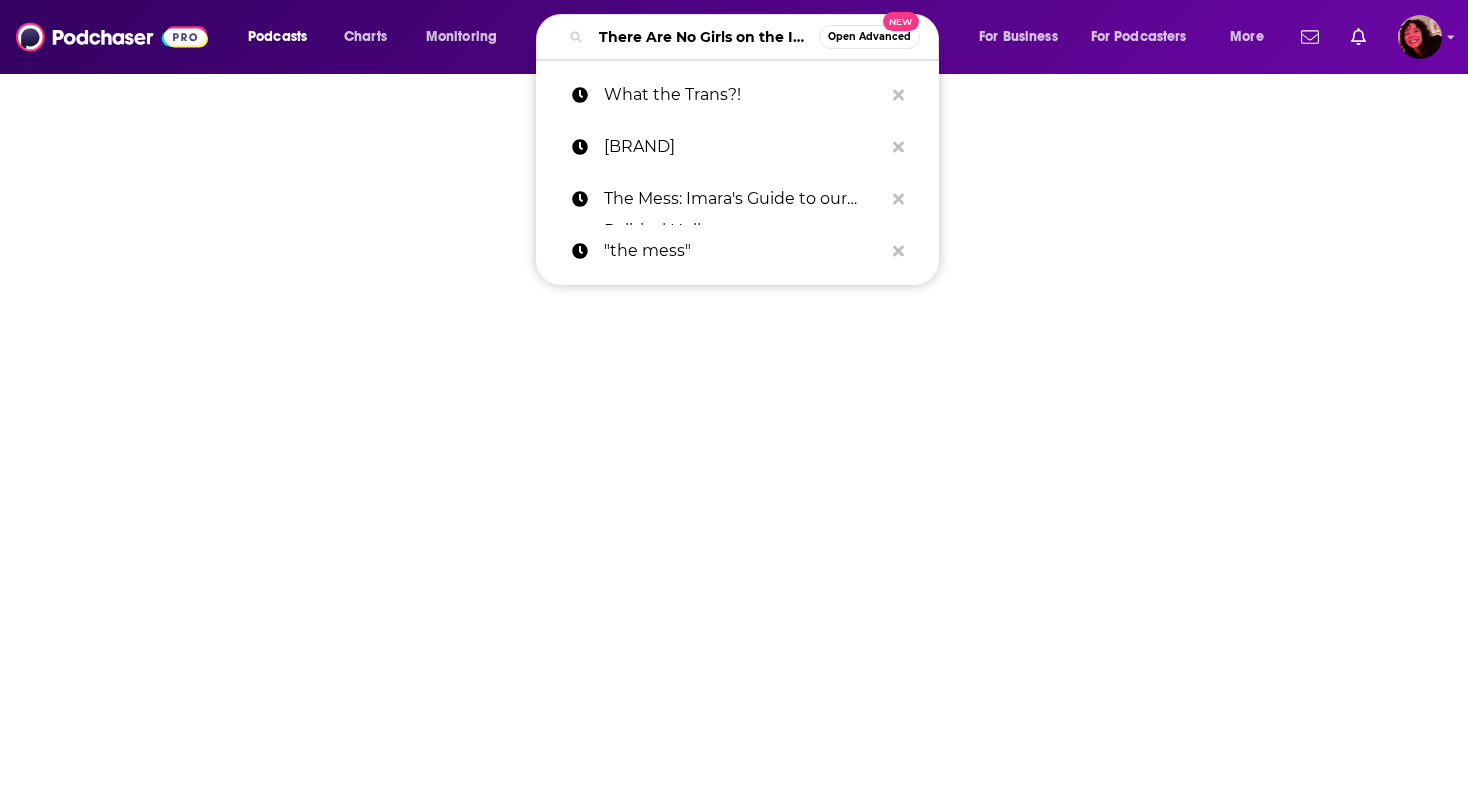 scroll, scrollTop: 0, scrollLeft: 77, axis: horizontal 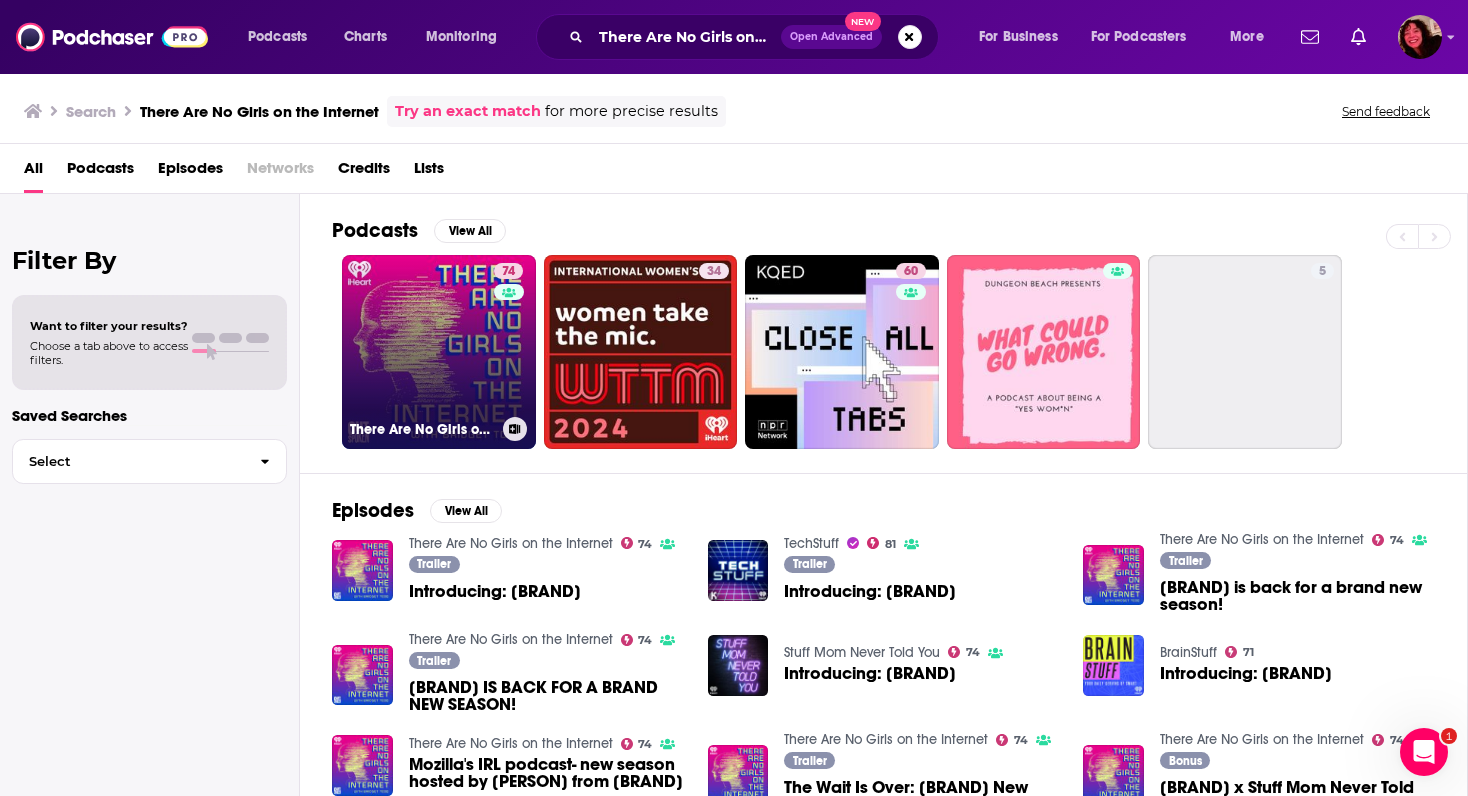 click on "[NUMBER] [BRAND]" at bounding box center (439, 352) 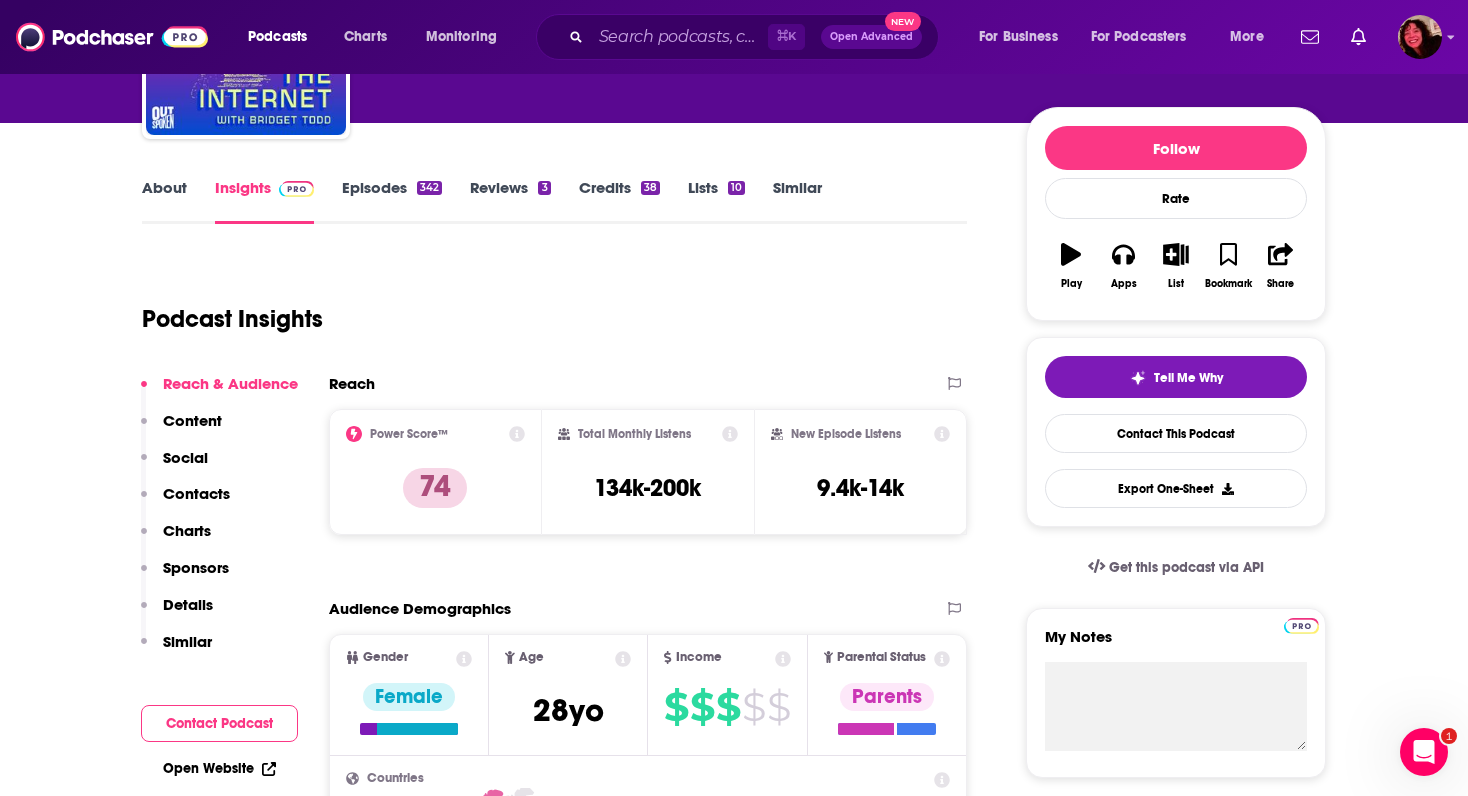 scroll, scrollTop: 246, scrollLeft: 0, axis: vertical 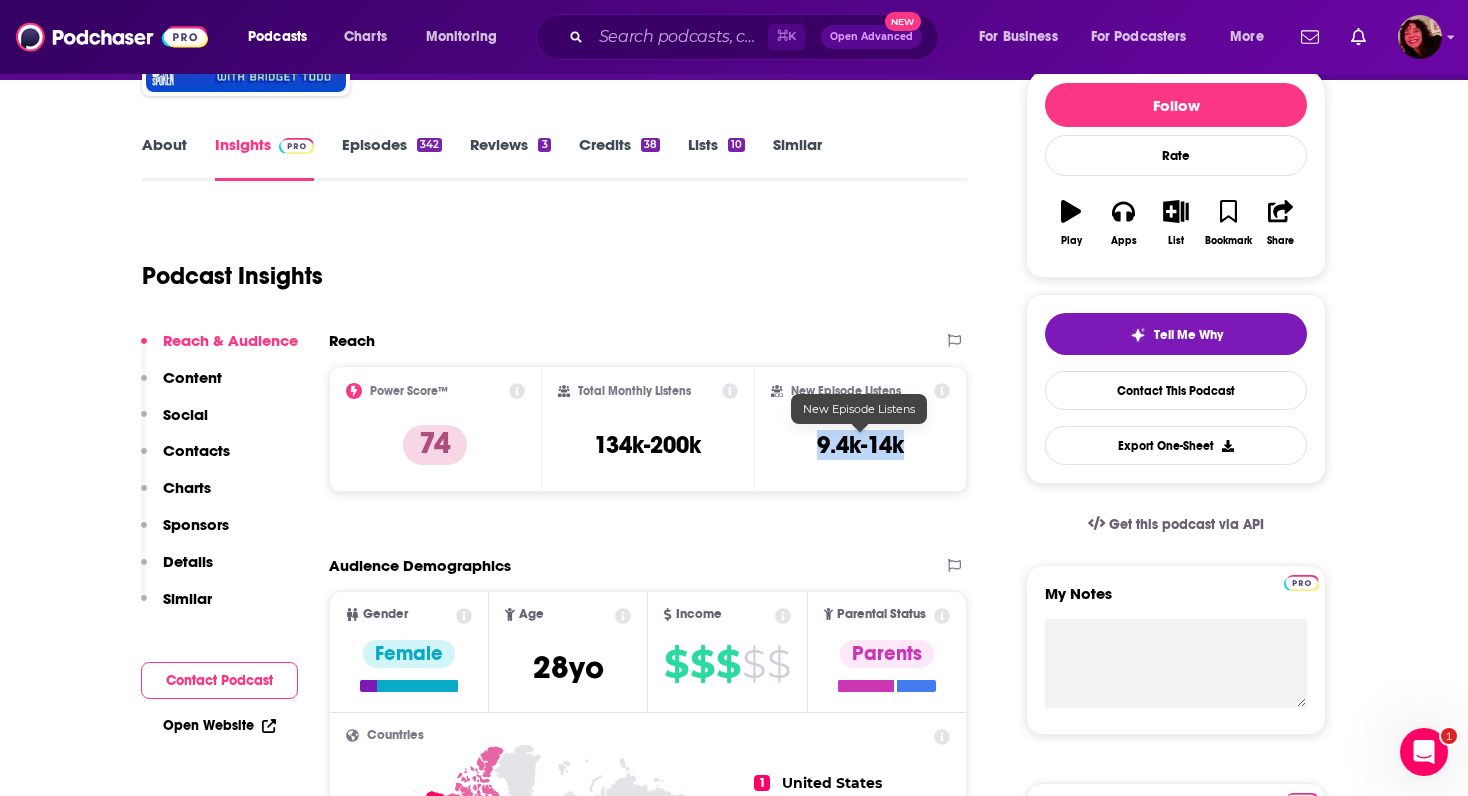 drag, startPoint x: 794, startPoint y: 436, endPoint x: 899, endPoint y: 444, distance: 105.30432 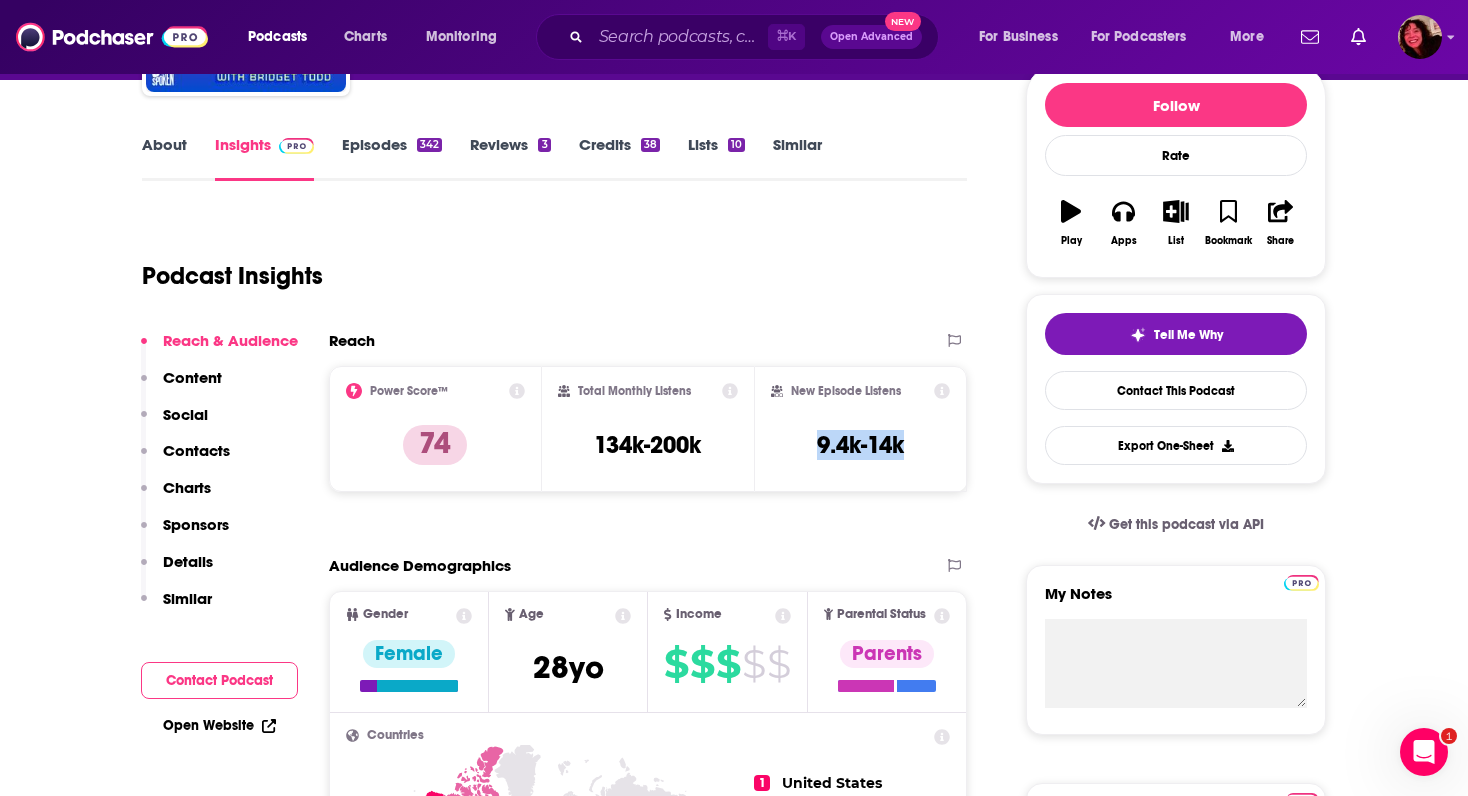 click on "About" at bounding box center (164, 158) 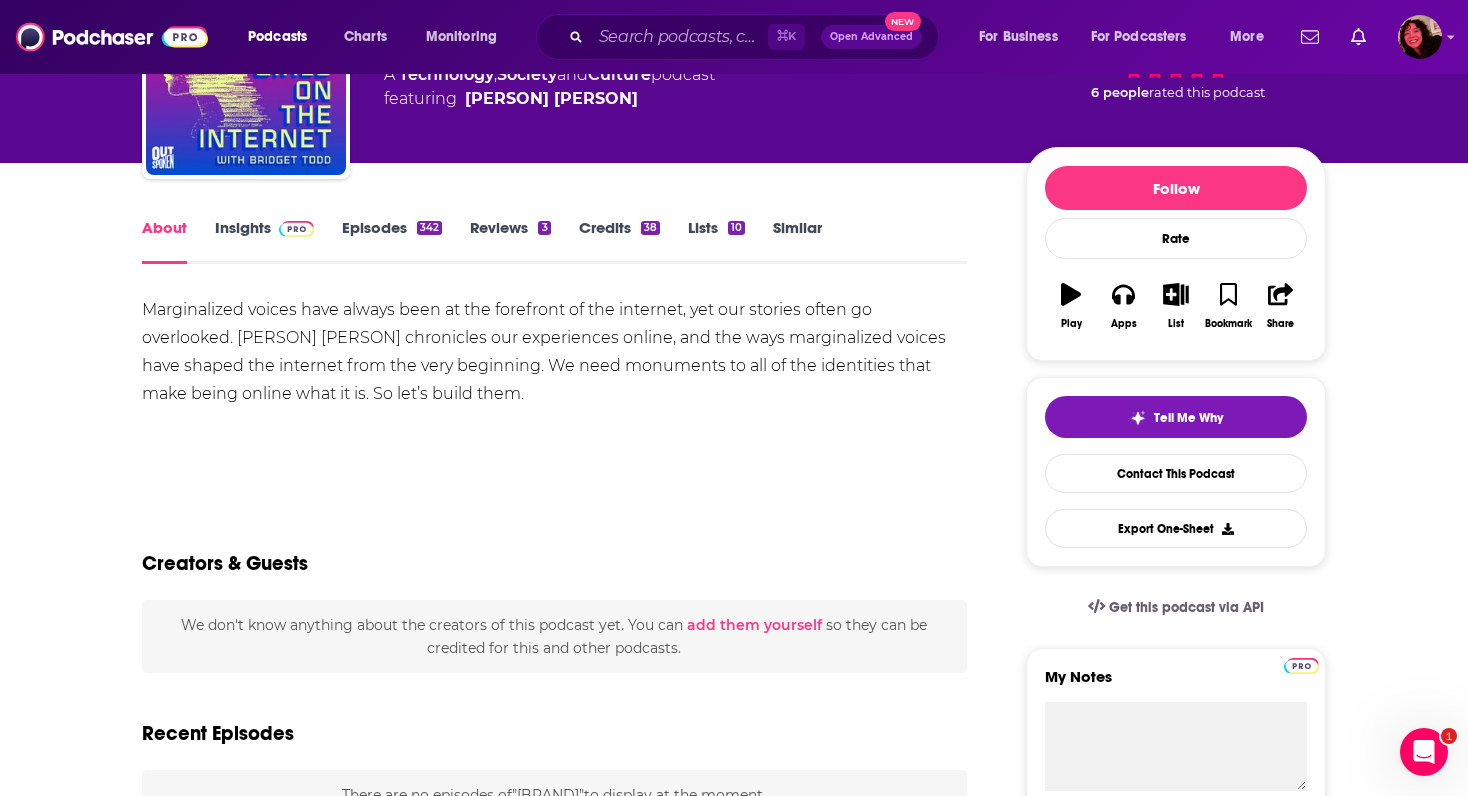 scroll, scrollTop: 201, scrollLeft: 0, axis: vertical 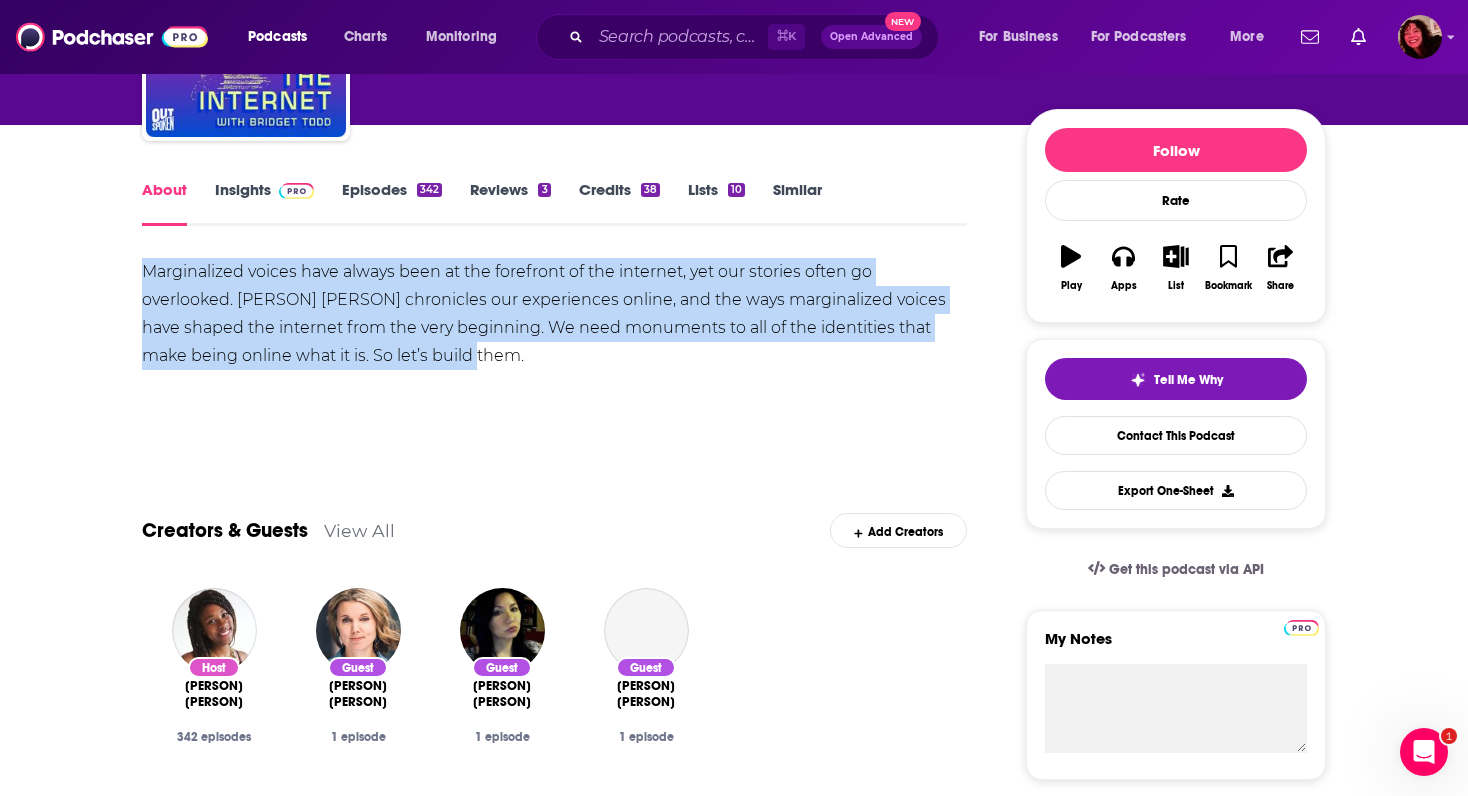 drag, startPoint x: 145, startPoint y: 271, endPoint x: 380, endPoint y: 362, distance: 252.00397 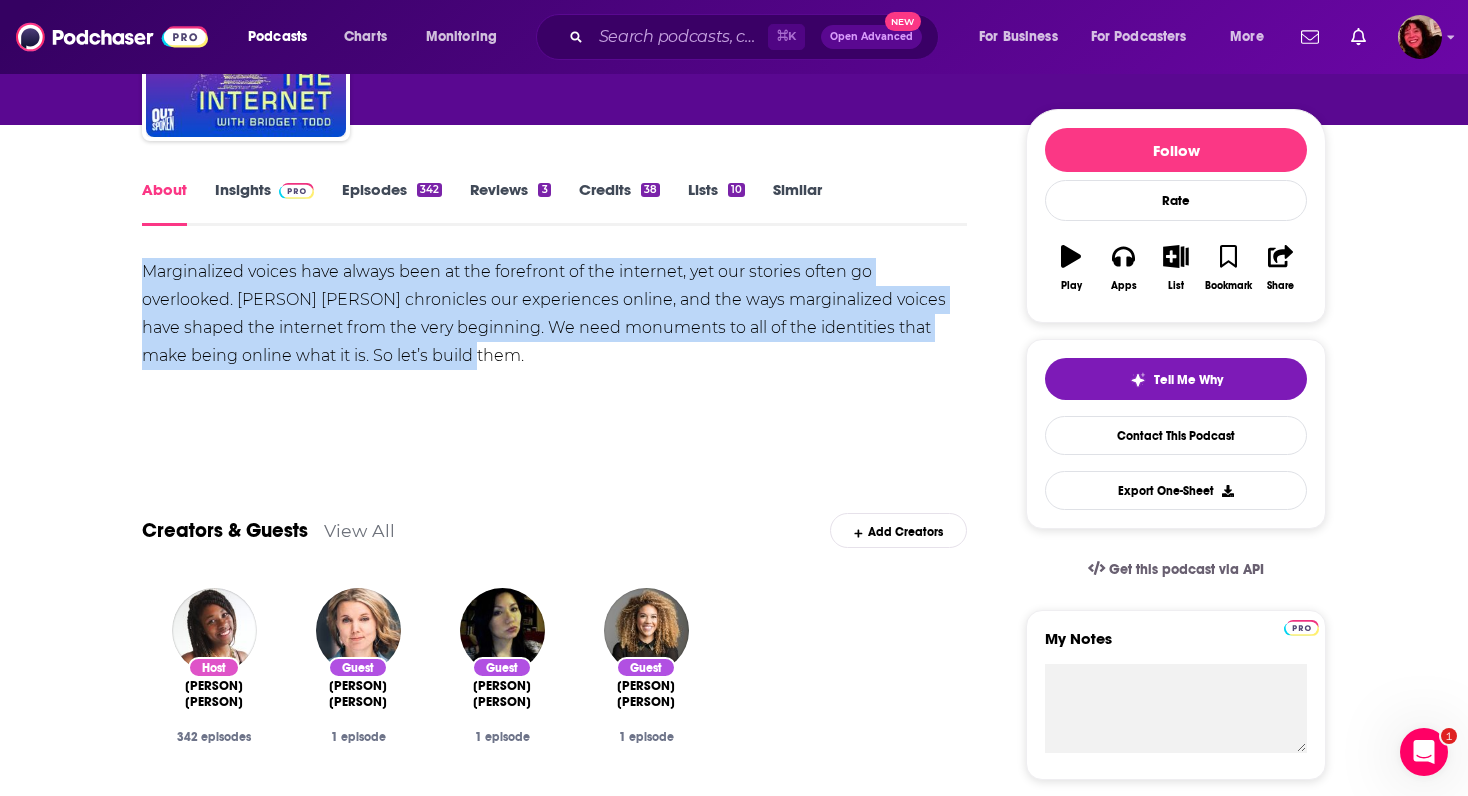 copy on "Marginalized voices have always been at the forefront of the internet, yet our stories often go overlooked. [PERSON] [PERSON] chronicles our experiences online, and the ways marginalized voices have shaped the internet from the very beginning. We need monuments to all of the identities that make being online what it is. So let’s build them." 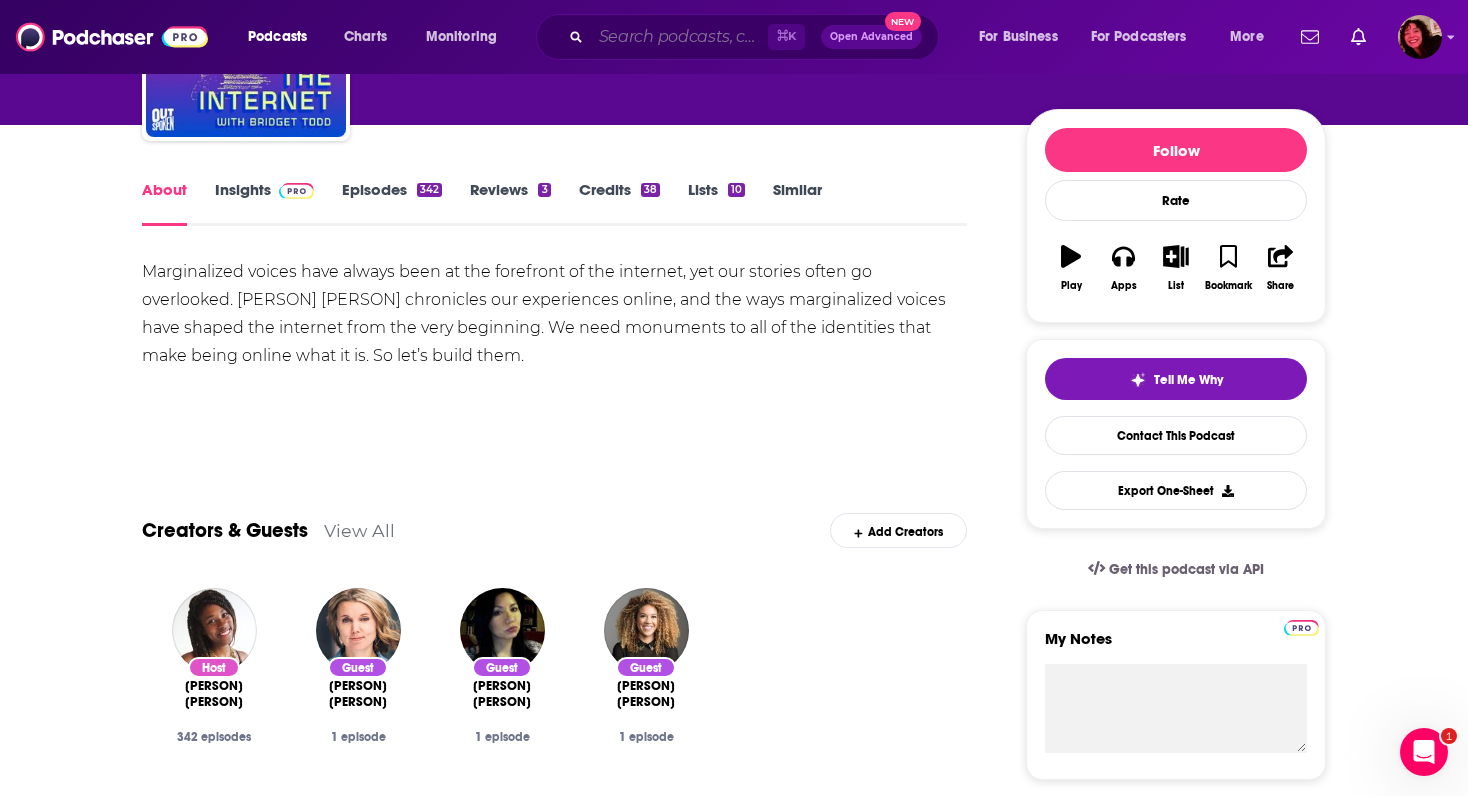 click at bounding box center [679, 37] 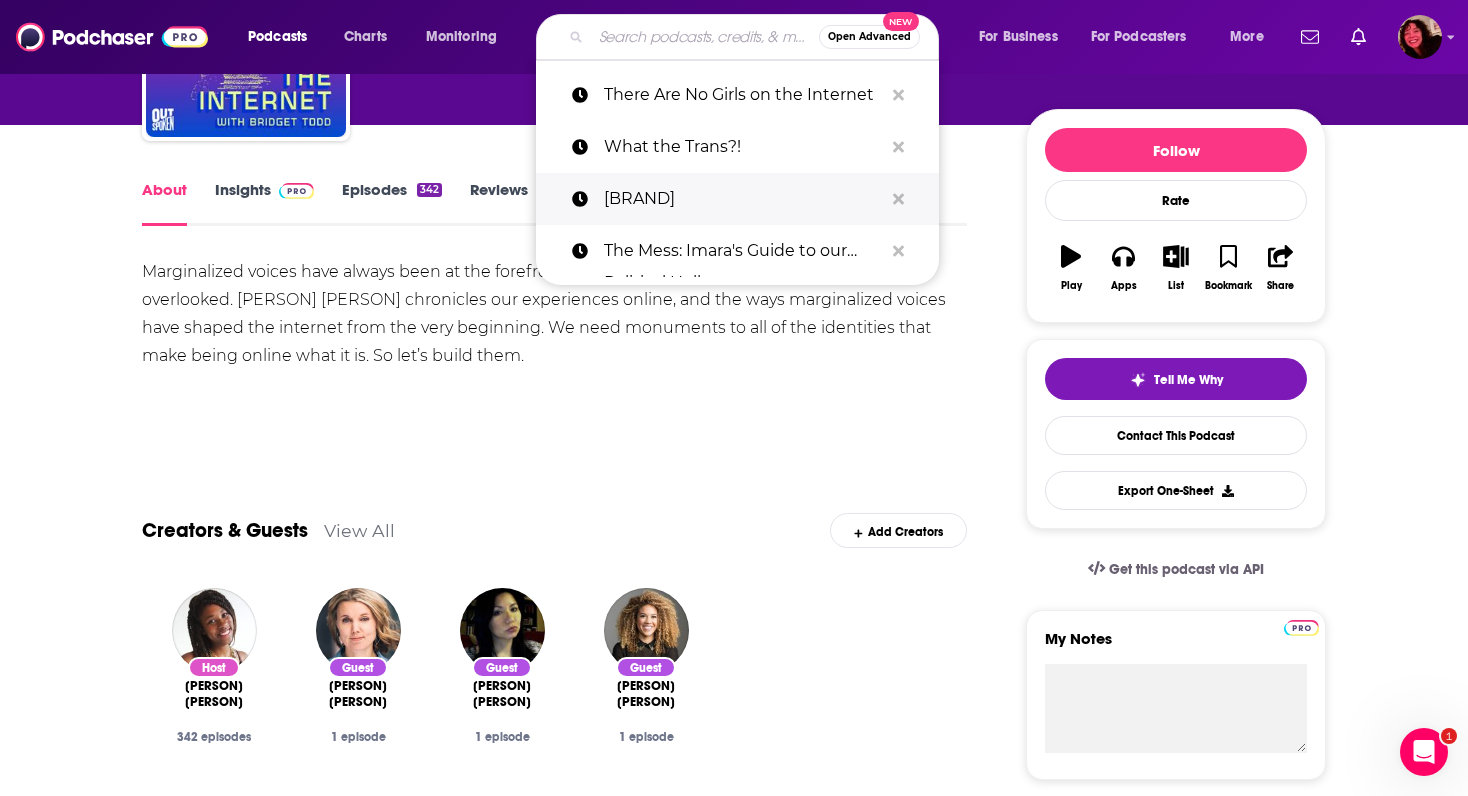click on "[BRAND]" at bounding box center [743, 199] 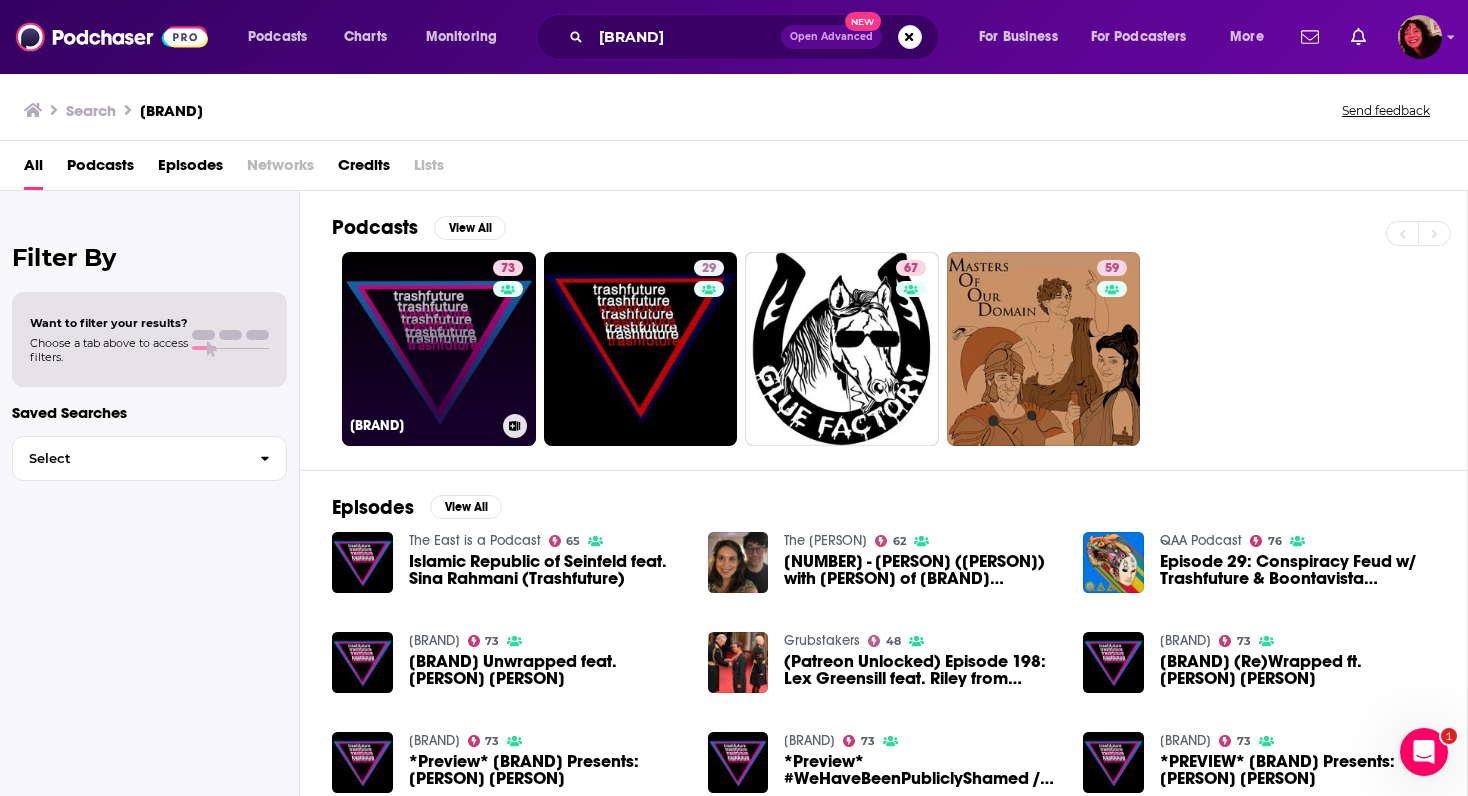 click on "73 TRASHFUTURE" at bounding box center (439, 349) 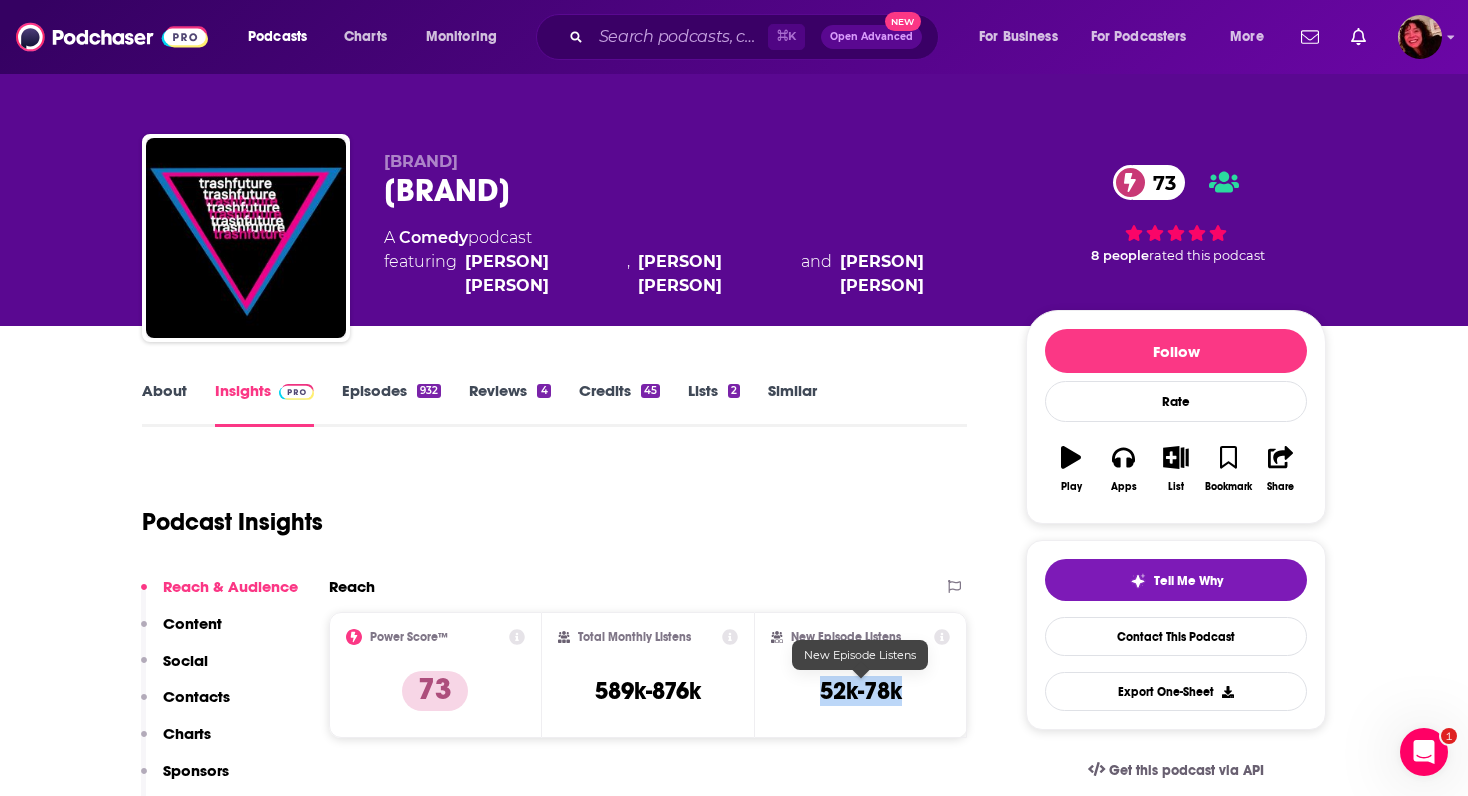 drag, startPoint x: 811, startPoint y: 687, endPoint x: 924, endPoint y: 705, distance: 114.424644 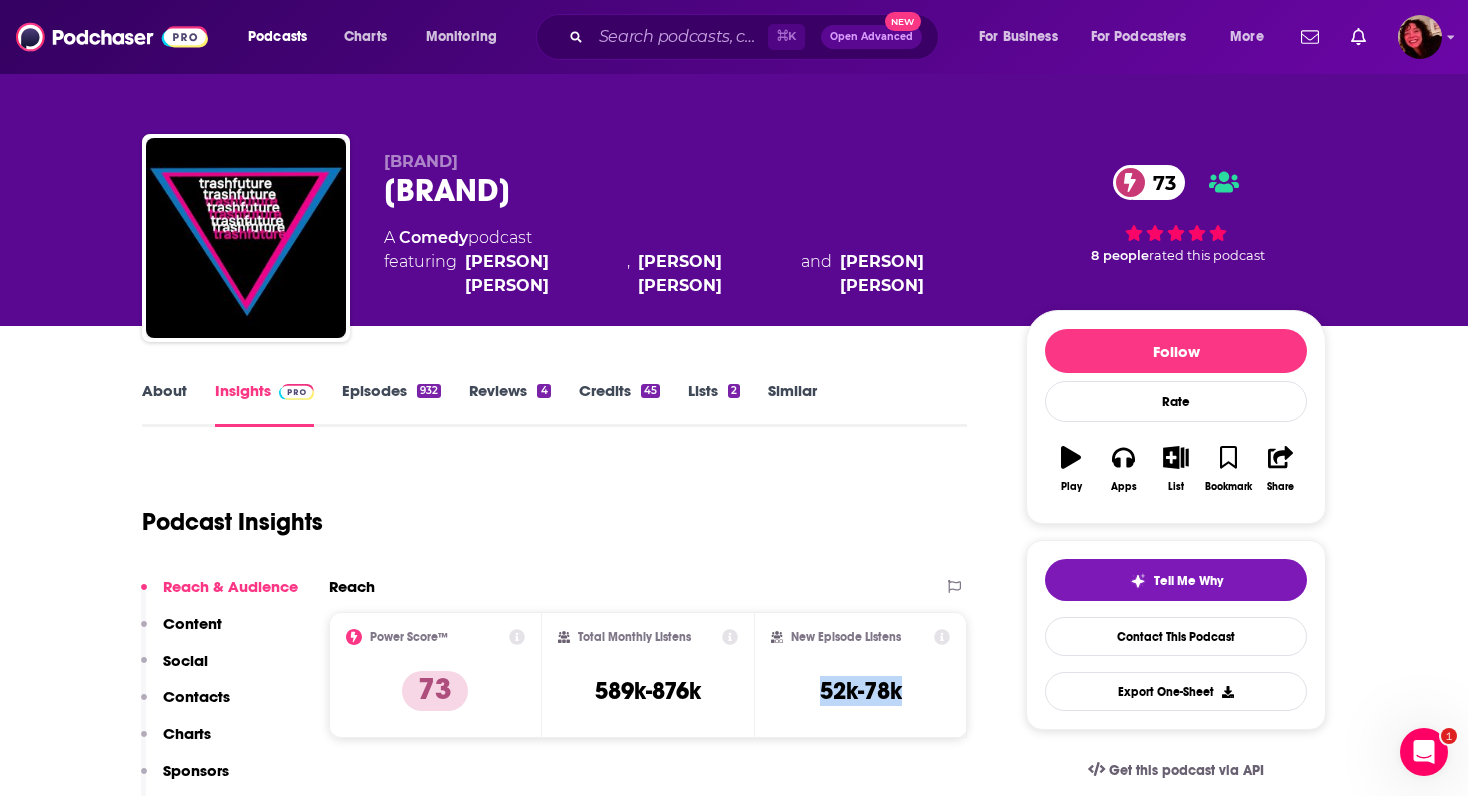 copy on "52k-78k" 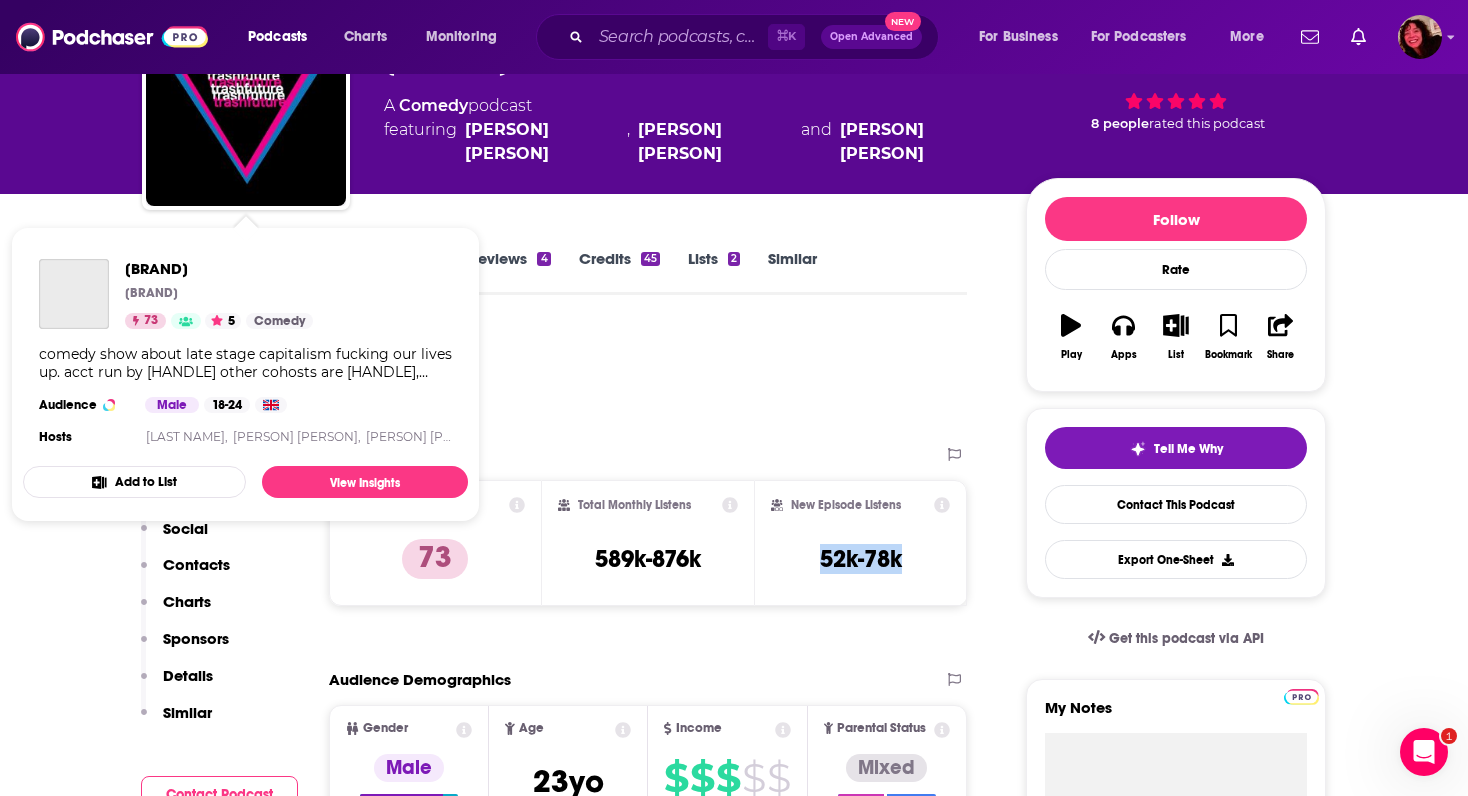 scroll, scrollTop: 131, scrollLeft: 0, axis: vertical 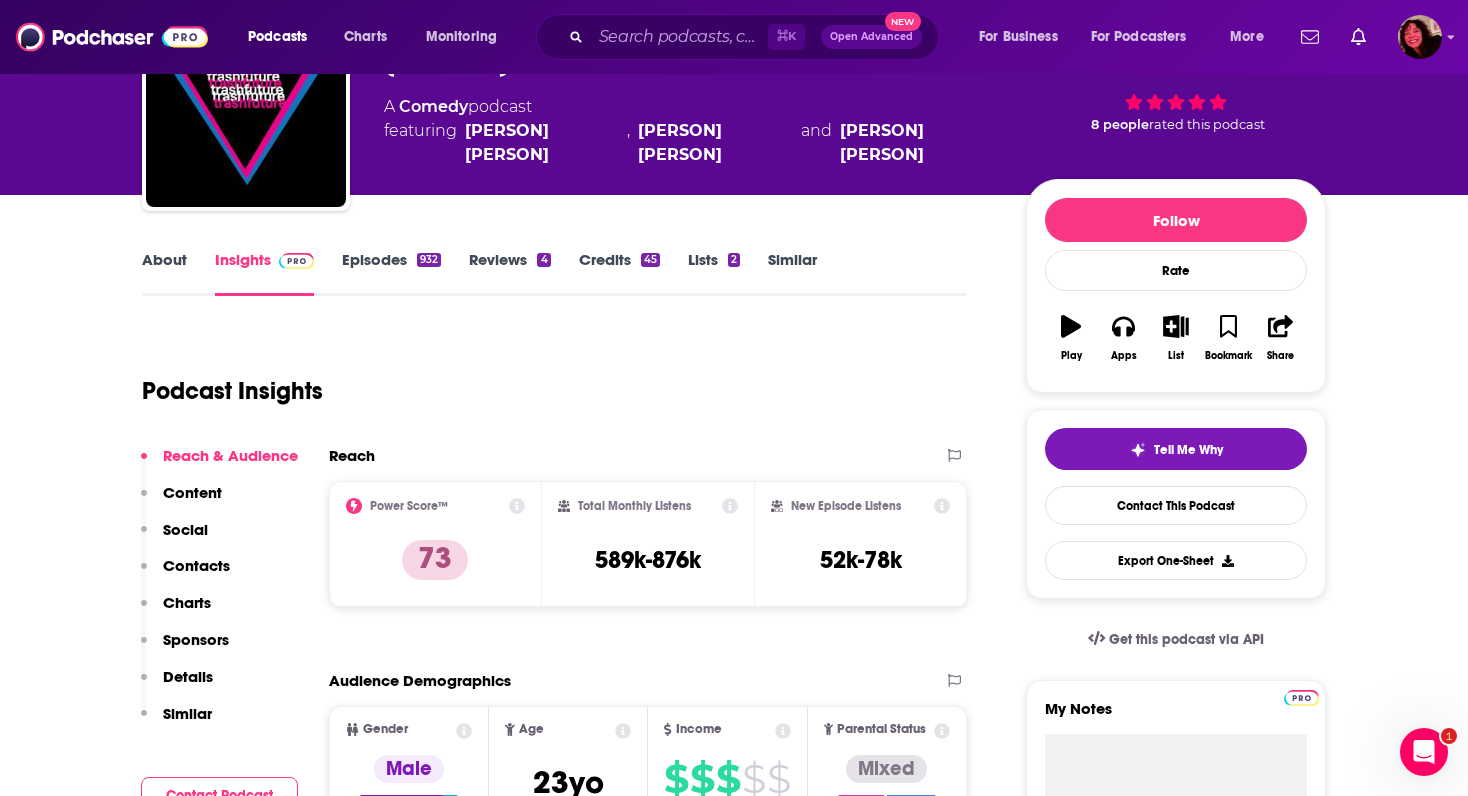 click on "About Insights Episodes 932 Reviews 4 Credits 45 Lists 2 Similar Podcast Insights Reach & Audience Content Social Contacts Charts Sponsors Details Similar Contact Podcast Open Website Reach Power Score™ 73 Total Monthly Listens 589k-876k New Episode Listens 52k-78k Export One-Sheet Audience Demographics Gender Male Age 23 yo Income $ $ $ $ $ Parental Status Mixed Countries 1 United Kingdom 2 United States 3 Australia 4 Canada 5 Sweden Top Cities Sydney , [CITY], [STATE] , Asheville, [STATE] , Melbourne , Brisbane , Vancouver, [STATE] Interests Science , Humor , Nonfiction , Movies and Tv , Pets , Education Jobs Journalists/Reporters , Authors/Writers , Software Engineers , Editors , Researchers , Directors Ethnicities White / Caucasian , Hispanic , Asian , African American Show More Content Political Skew Medium Left Socials Youtube @TrashfuturePodcast 8k X/Twitter @trashfuturepod 26k Facebook @trashfuturepodcast 896 Tik Tok @trashfuturepod 6k Patreon @trashfuture Link Twitch @trashfuturepodcast Link Twitter Host Link" at bounding box center (734, 4765) 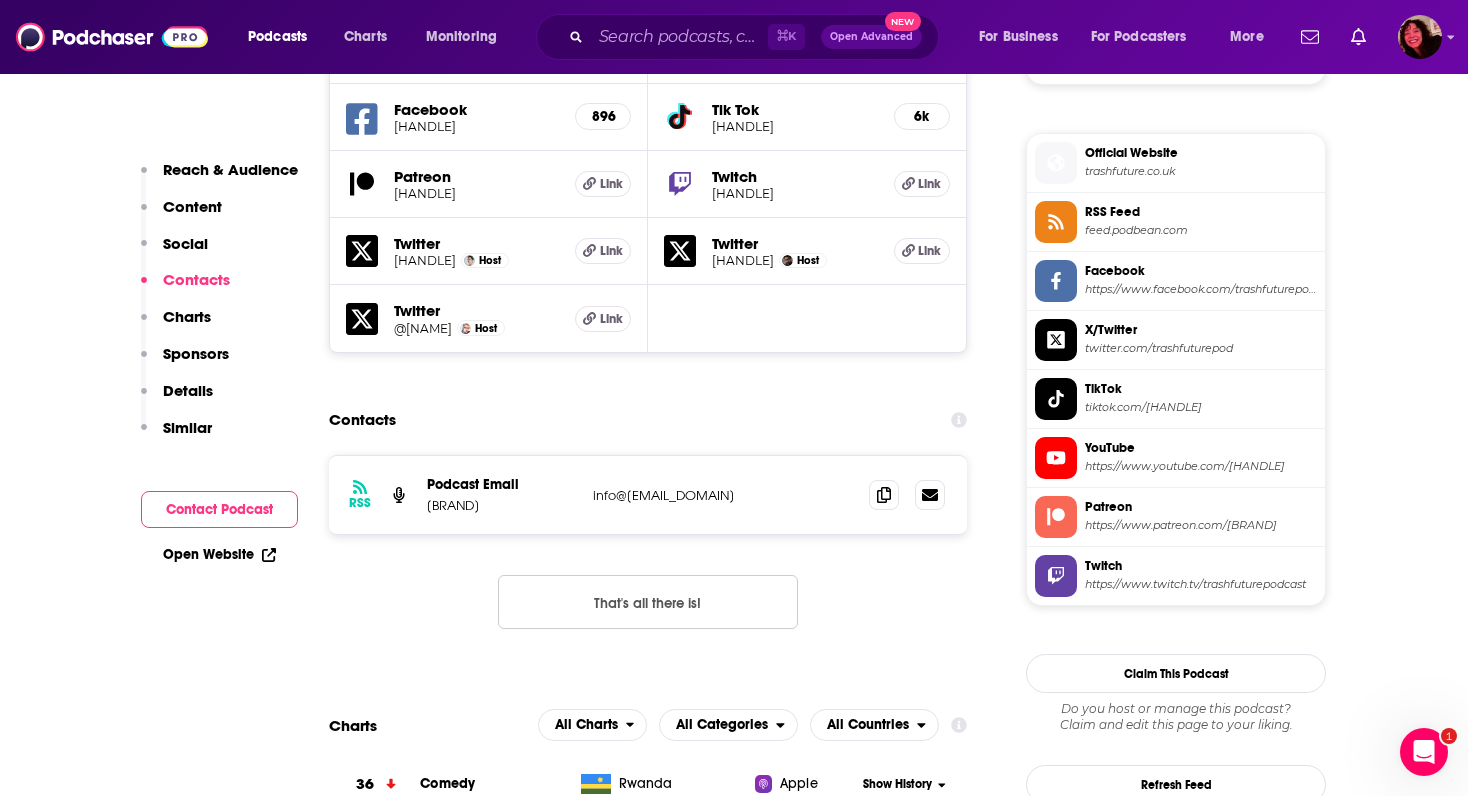 scroll, scrollTop: 1748, scrollLeft: 0, axis: vertical 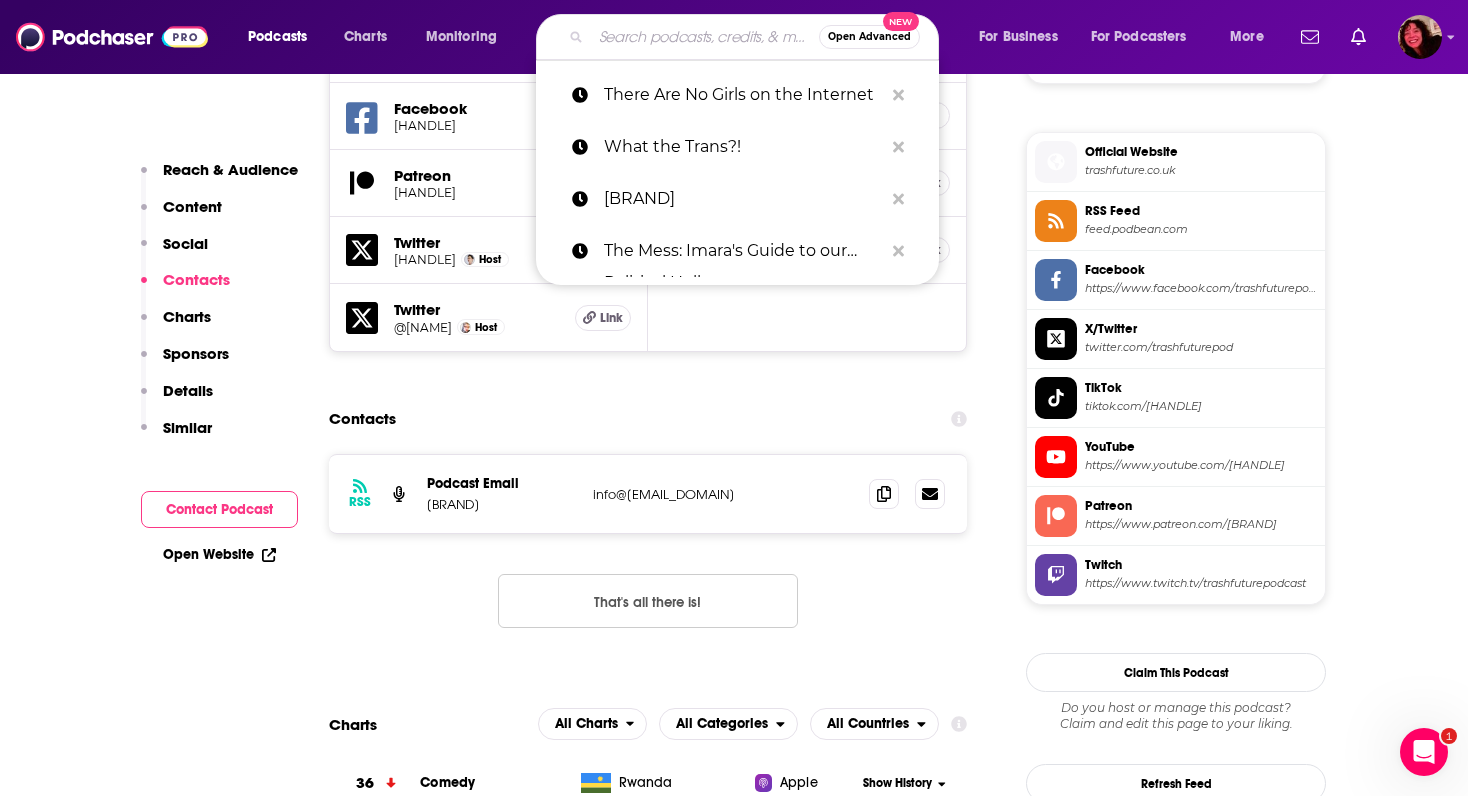 click at bounding box center (705, 37) 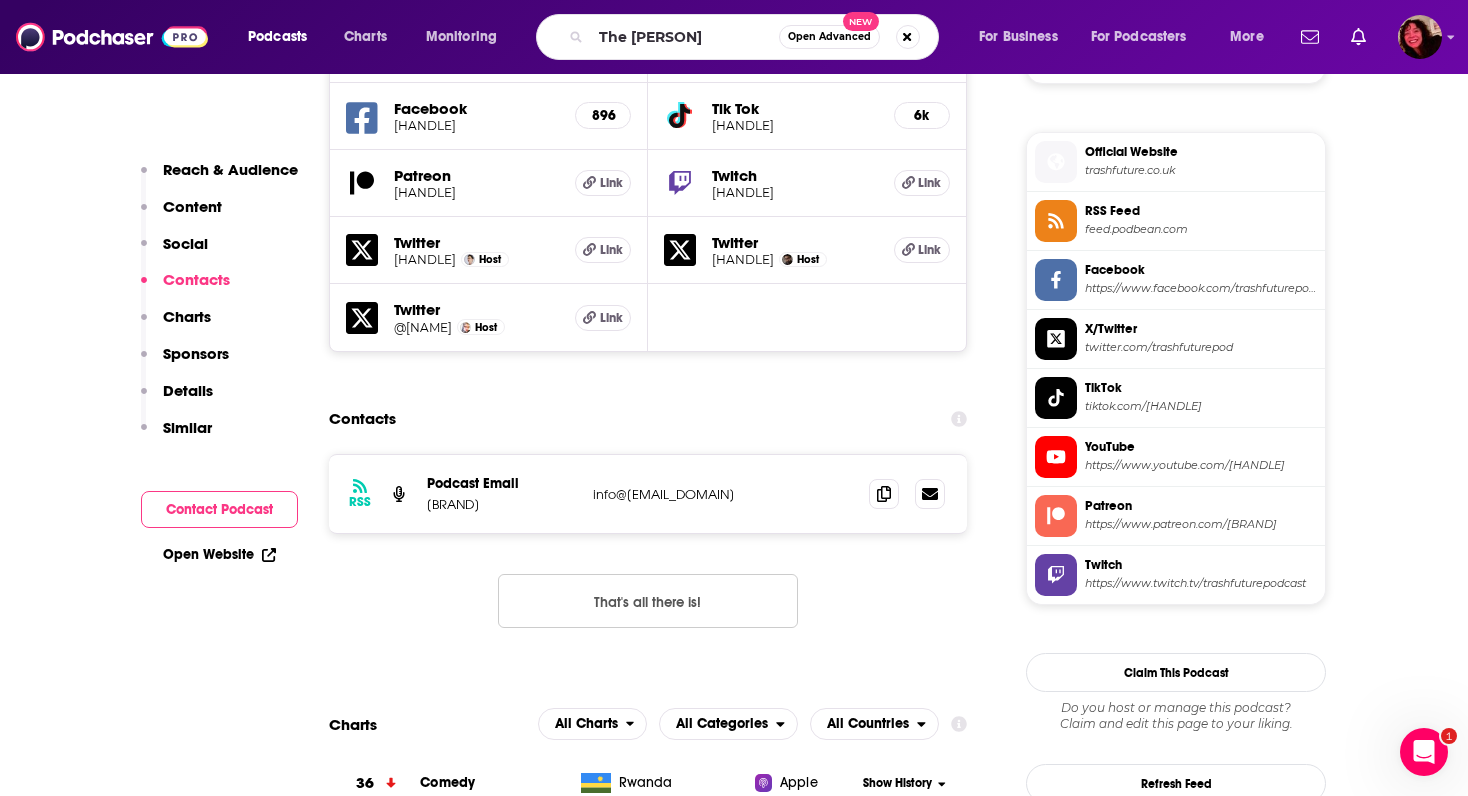 scroll, scrollTop: 0, scrollLeft: 0, axis: both 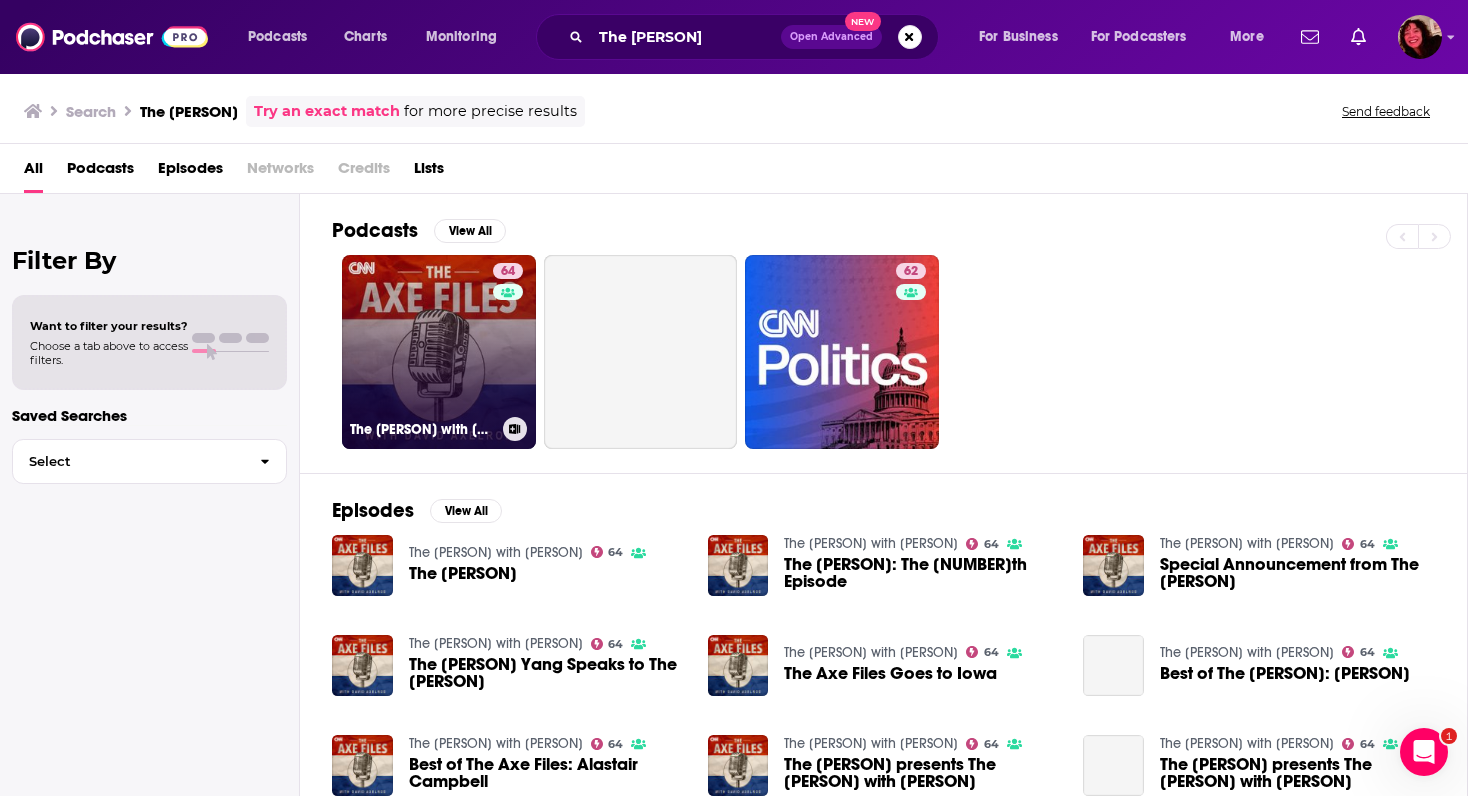 click on "64 The Axe Files with David Axelrod" at bounding box center [439, 352] 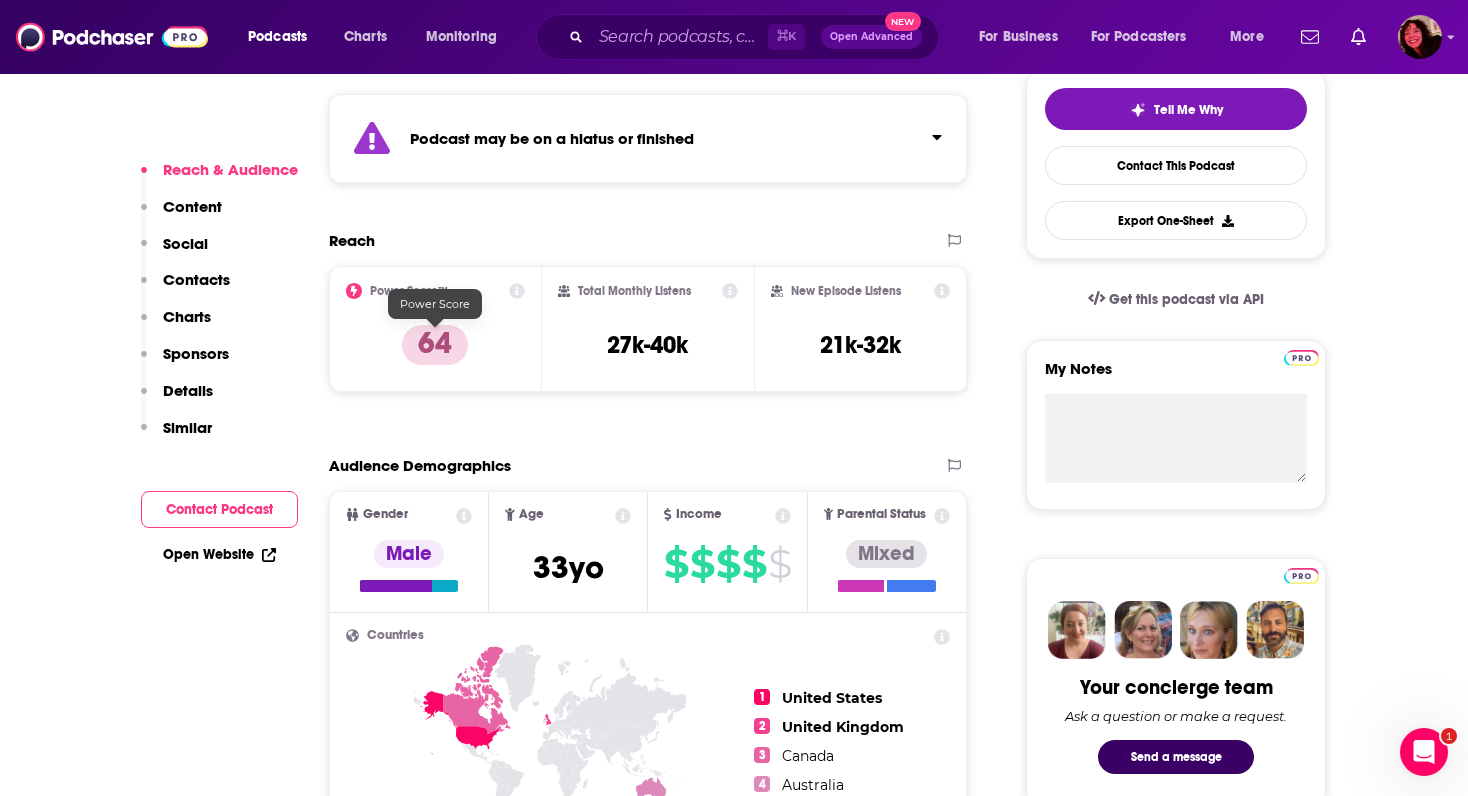scroll, scrollTop: 470, scrollLeft: 0, axis: vertical 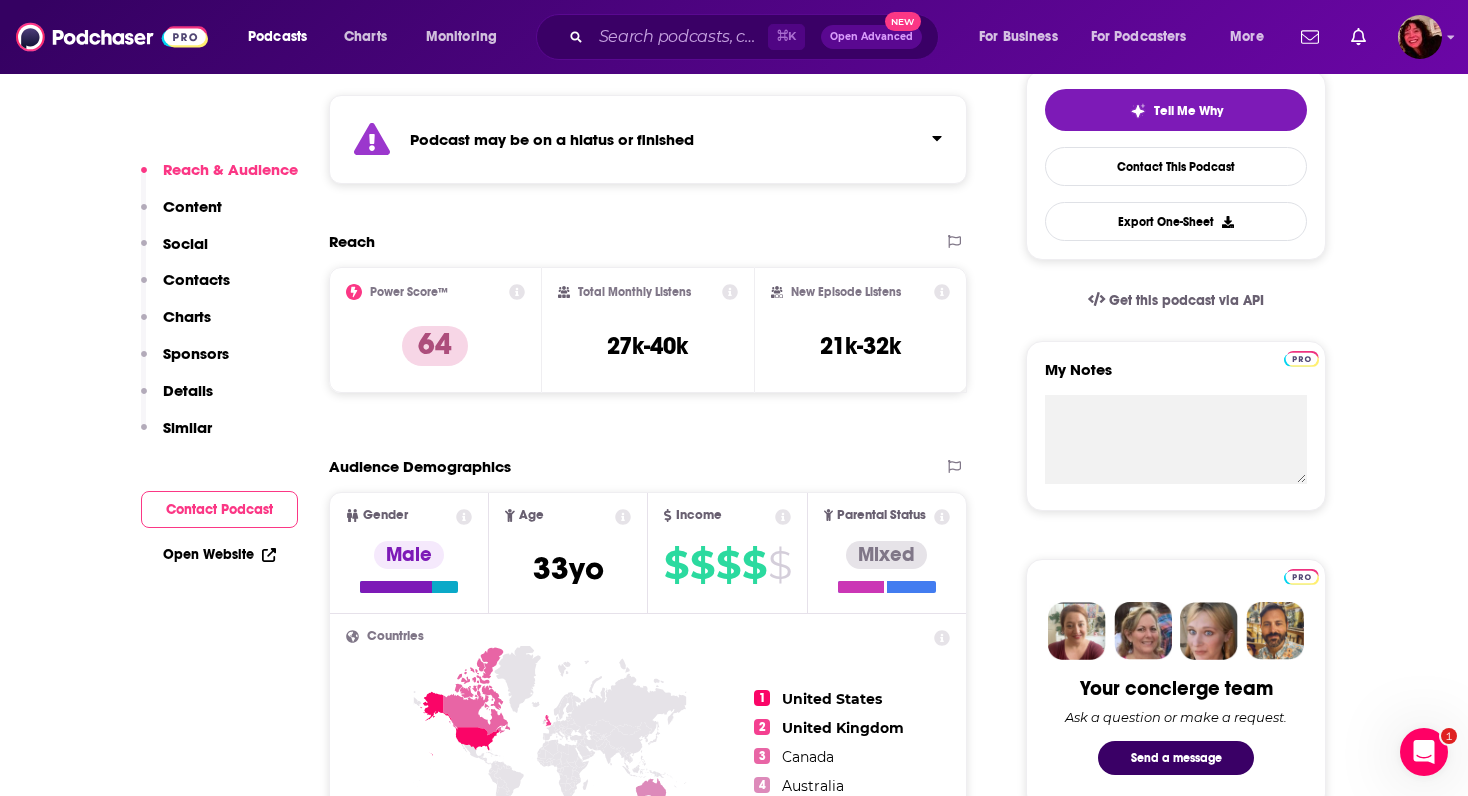click on "Open Website" at bounding box center [219, 554] 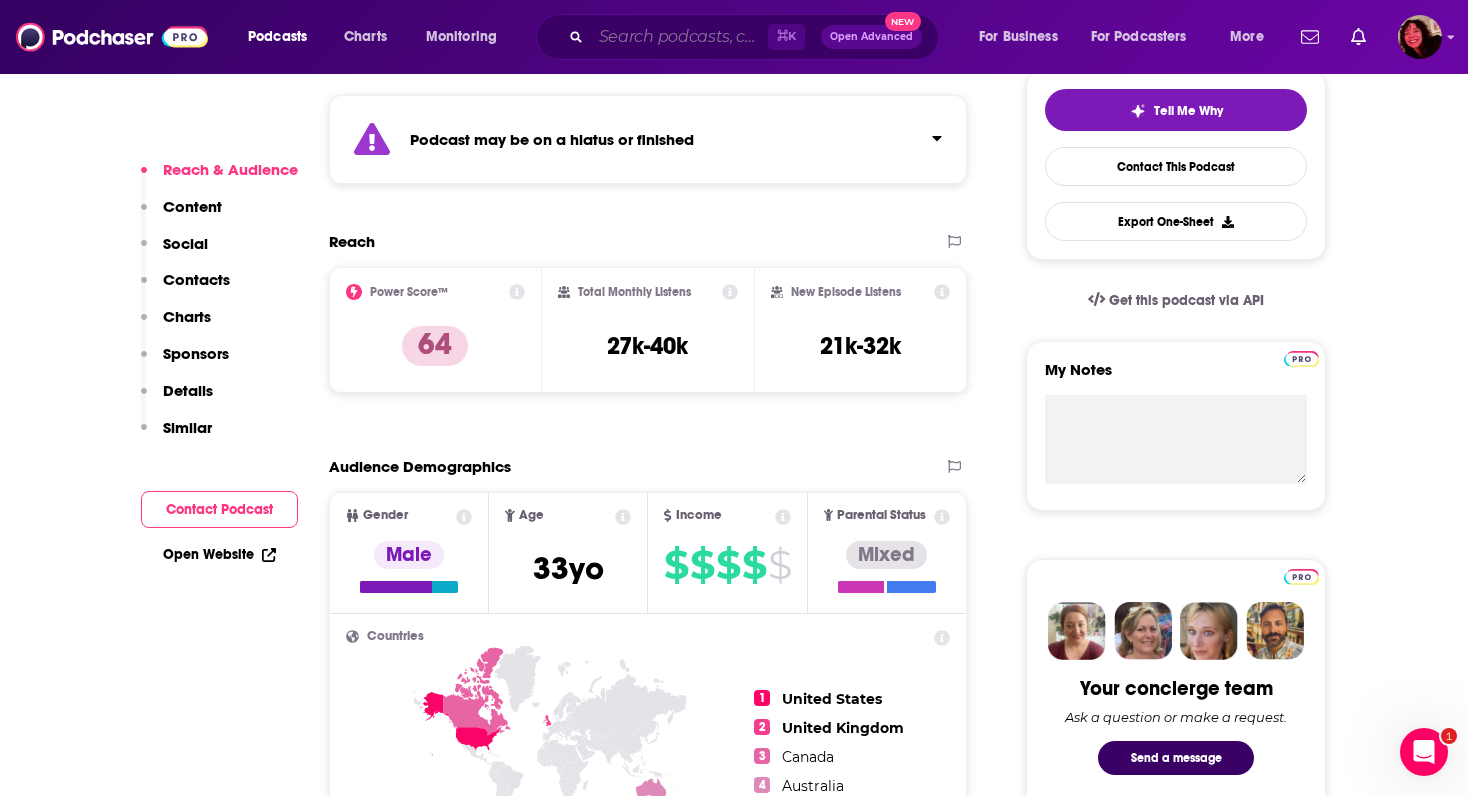 click at bounding box center [679, 37] 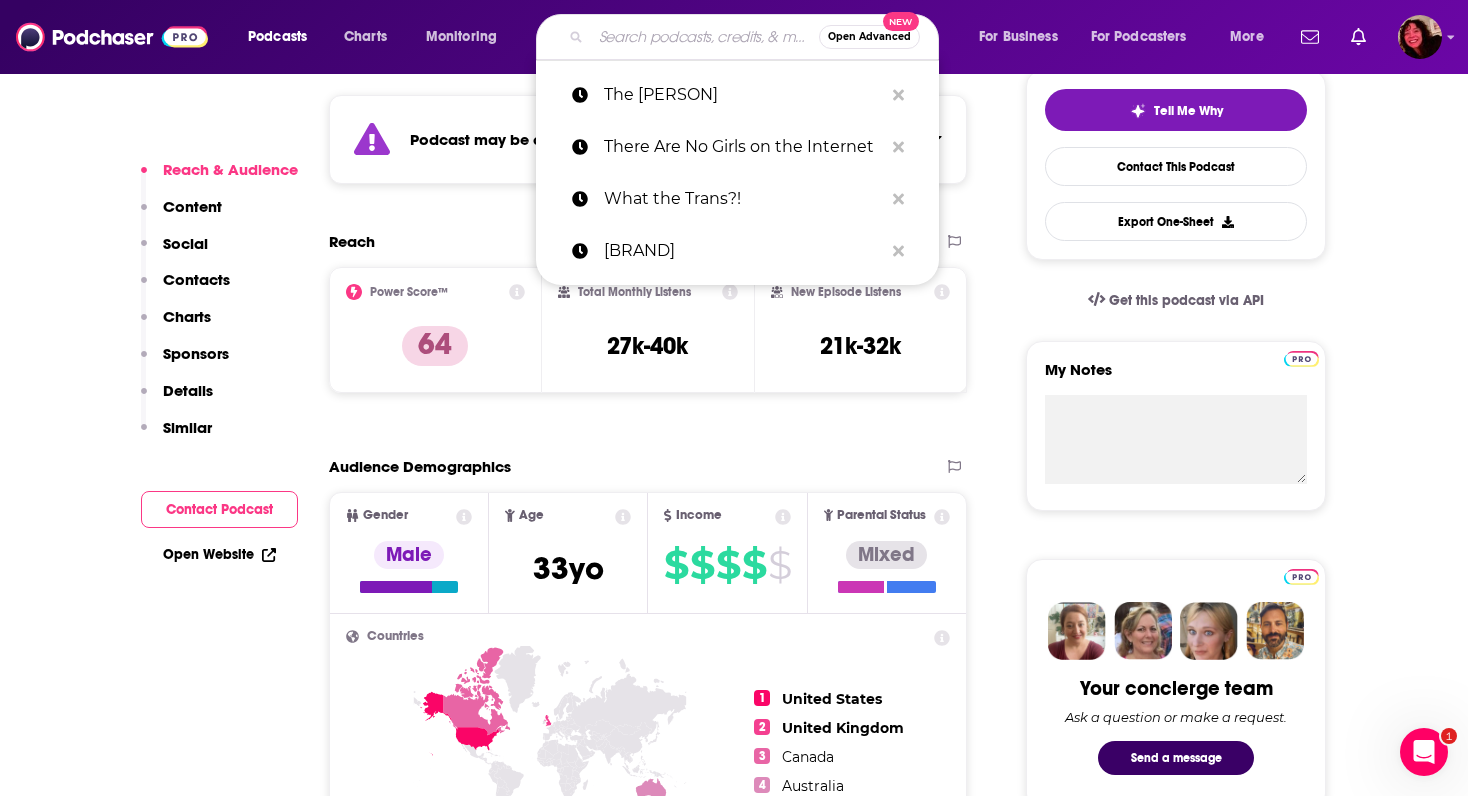 paste on "Bitchuation Room" 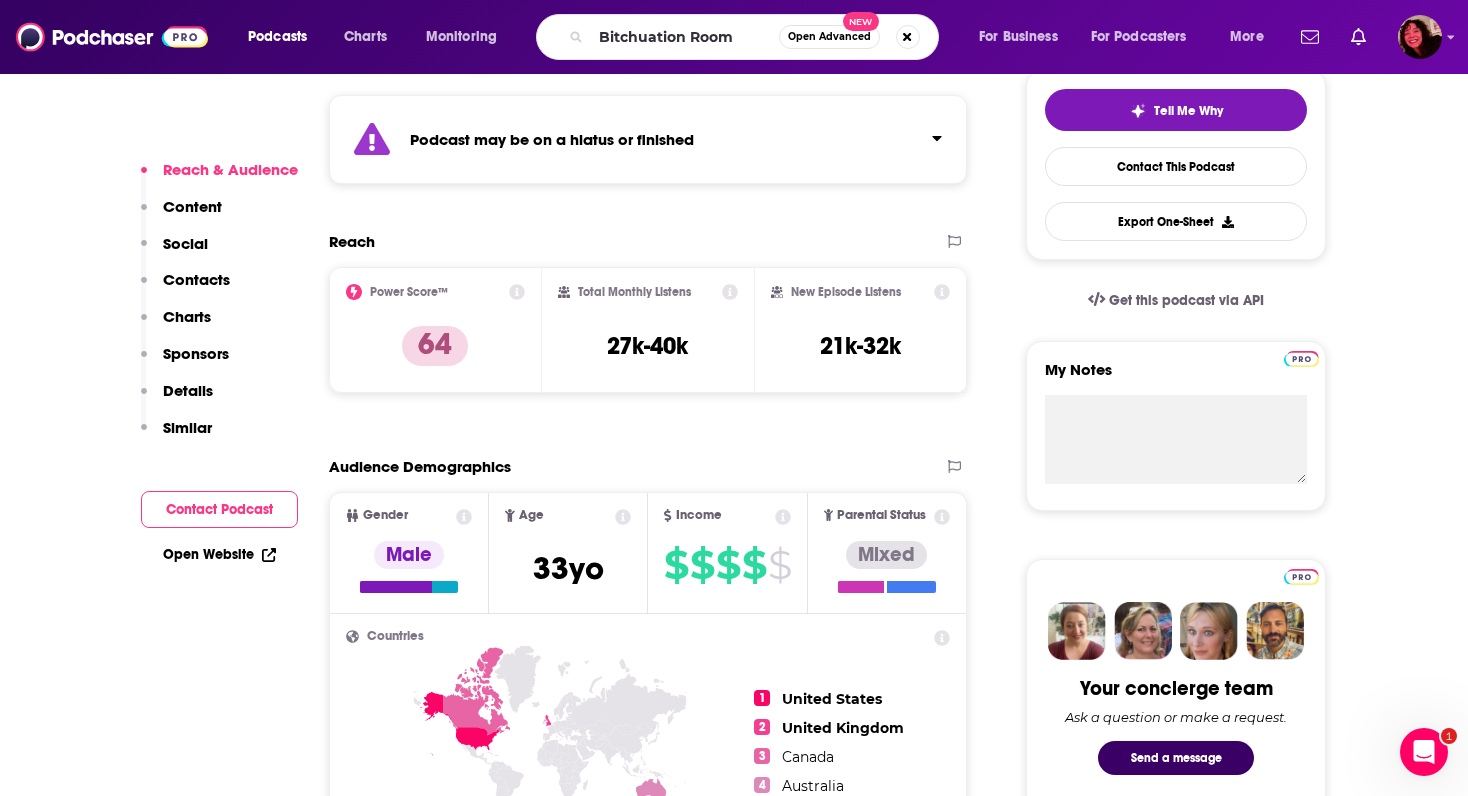 scroll, scrollTop: 0, scrollLeft: 0, axis: both 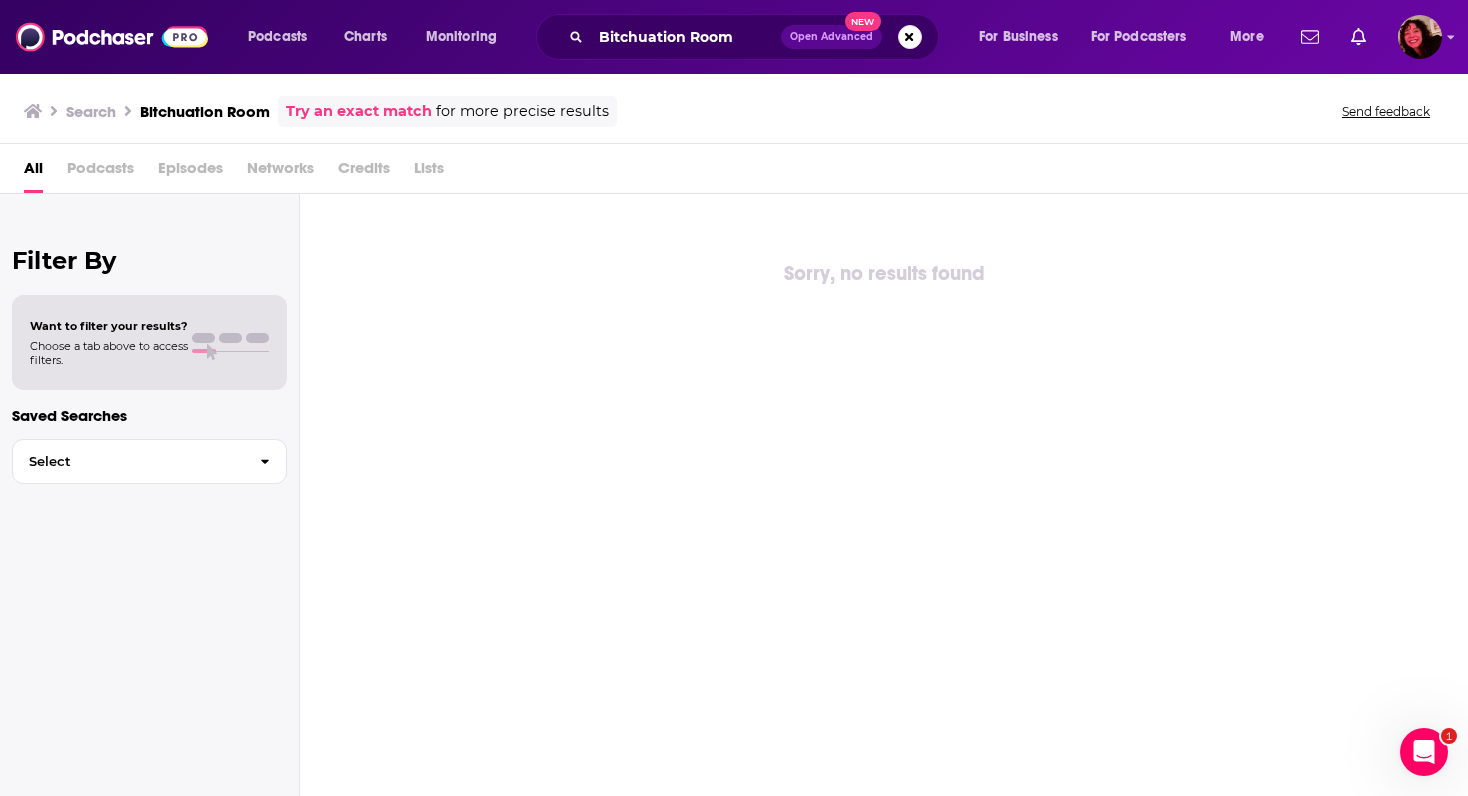 click on "Try an exact match" at bounding box center [359, 111] 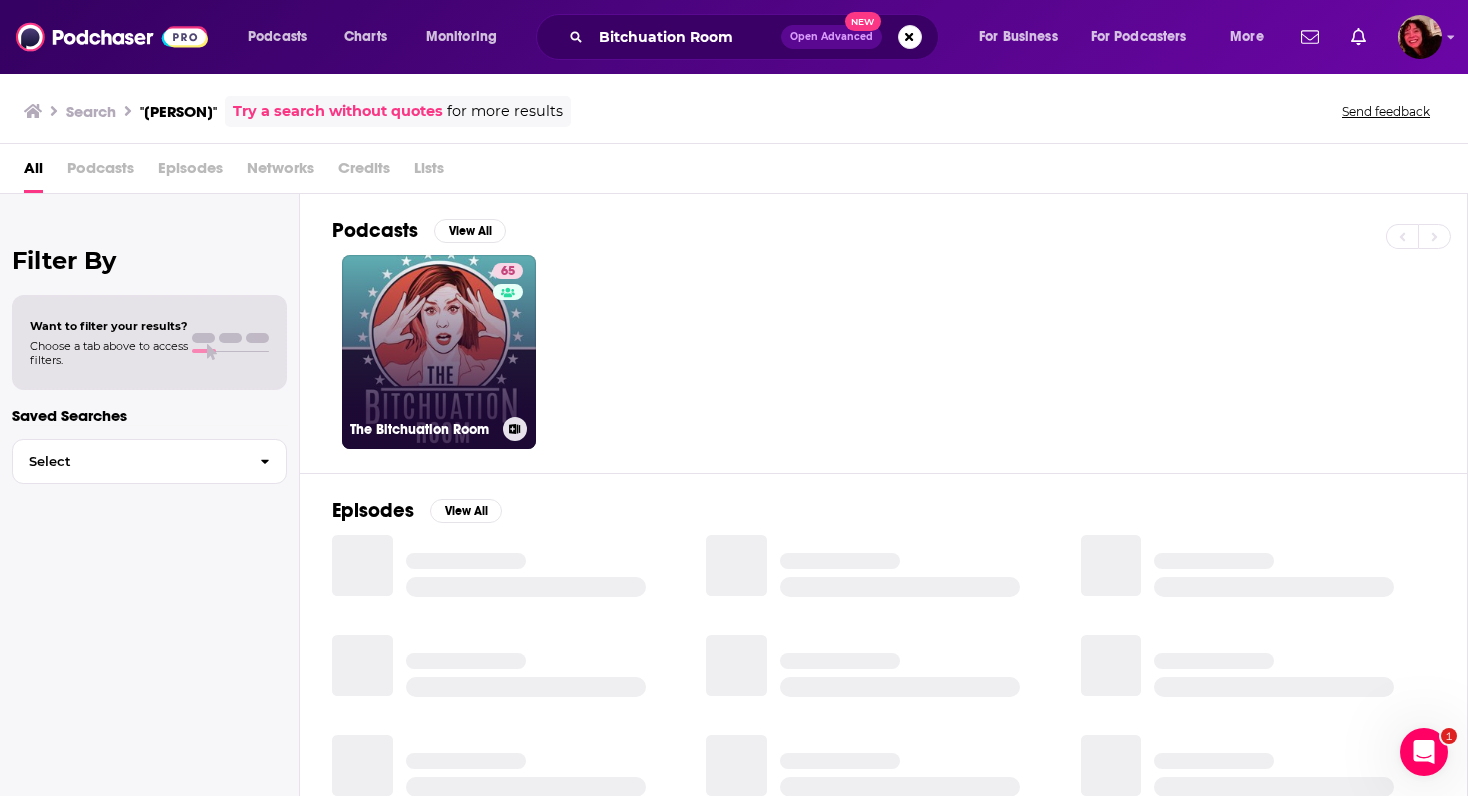 click on "[NUMBER] The [PERSON]" at bounding box center (439, 352) 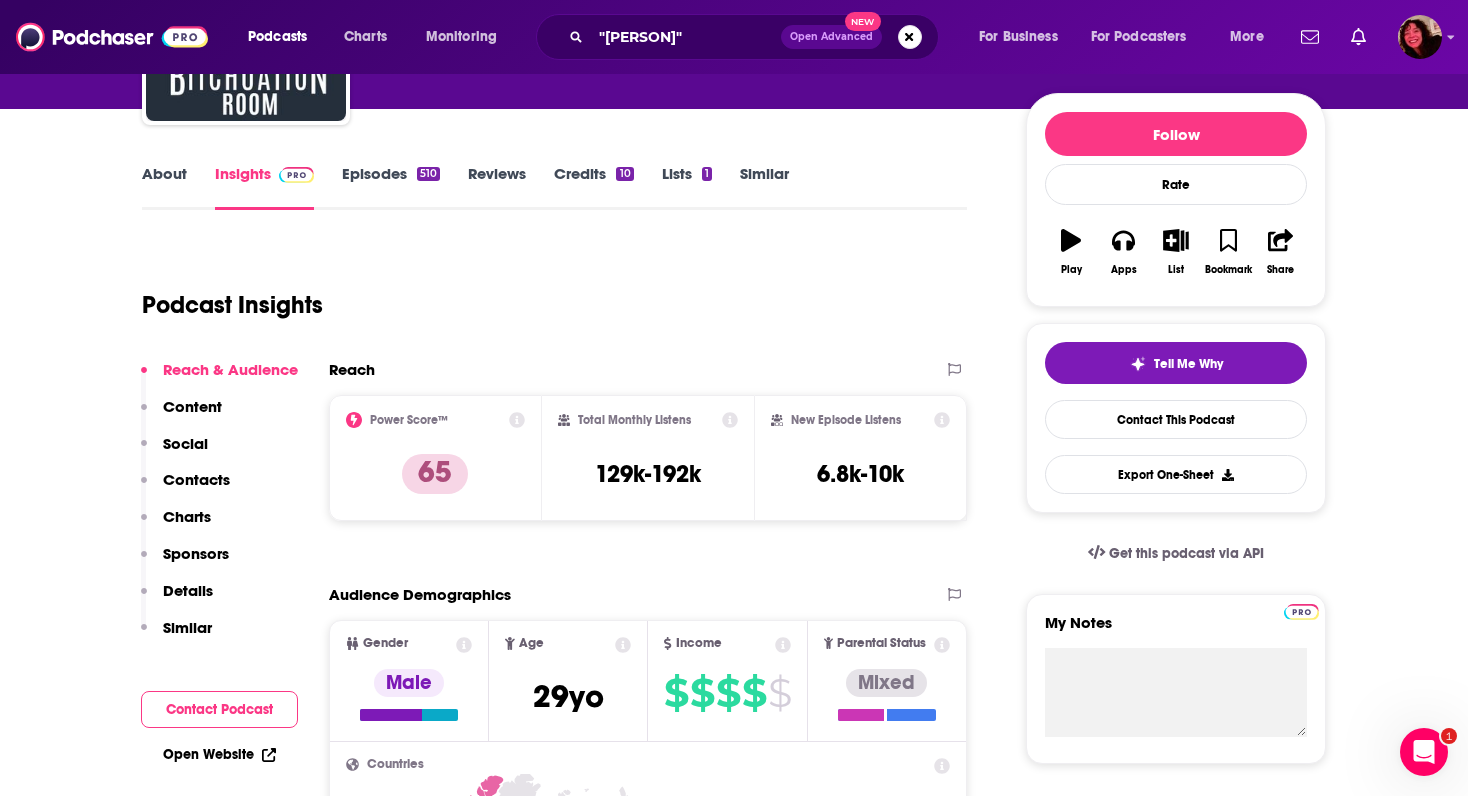 scroll, scrollTop: 245, scrollLeft: 0, axis: vertical 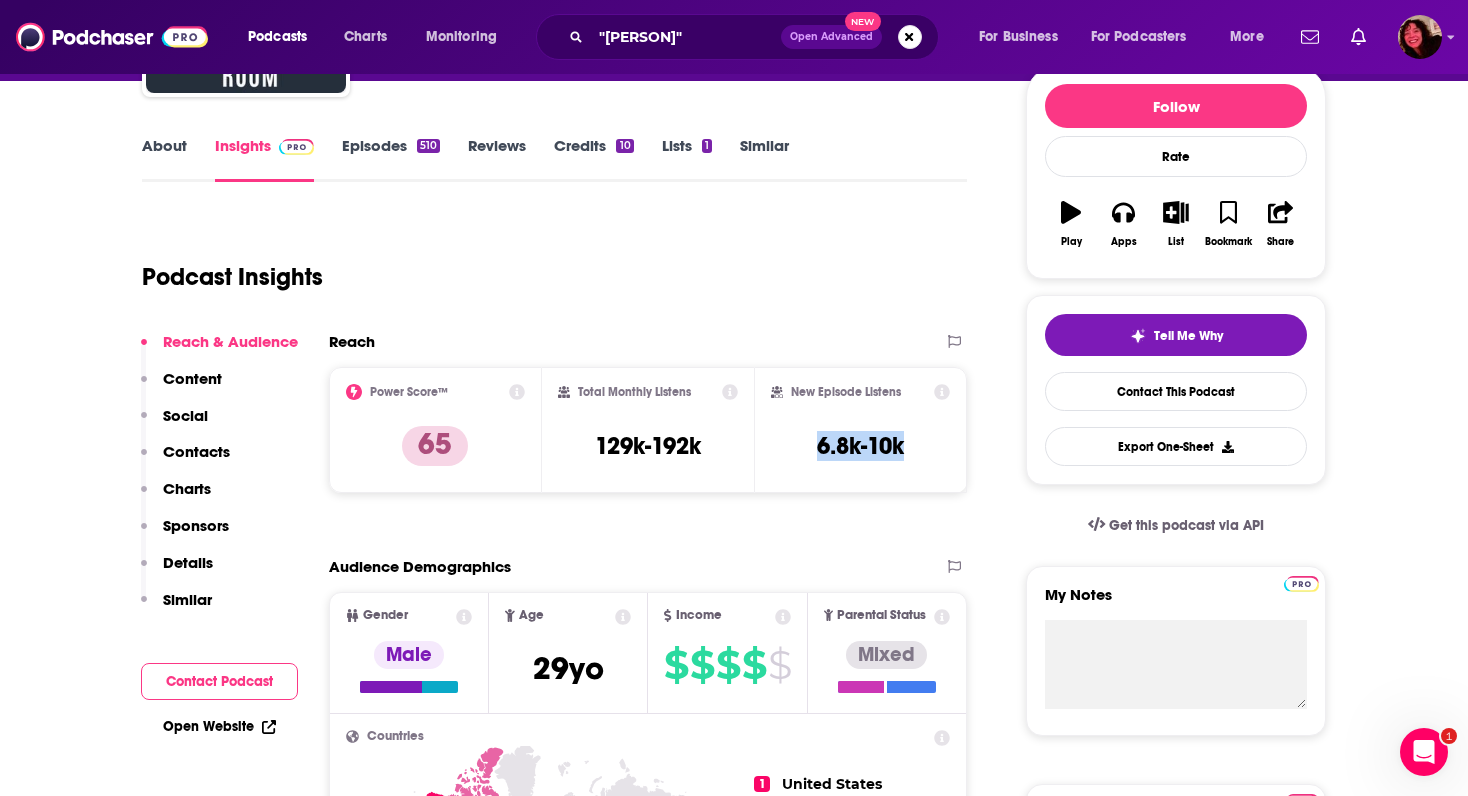 drag, startPoint x: 804, startPoint y: 447, endPoint x: 909, endPoint y: 449, distance: 105.01904 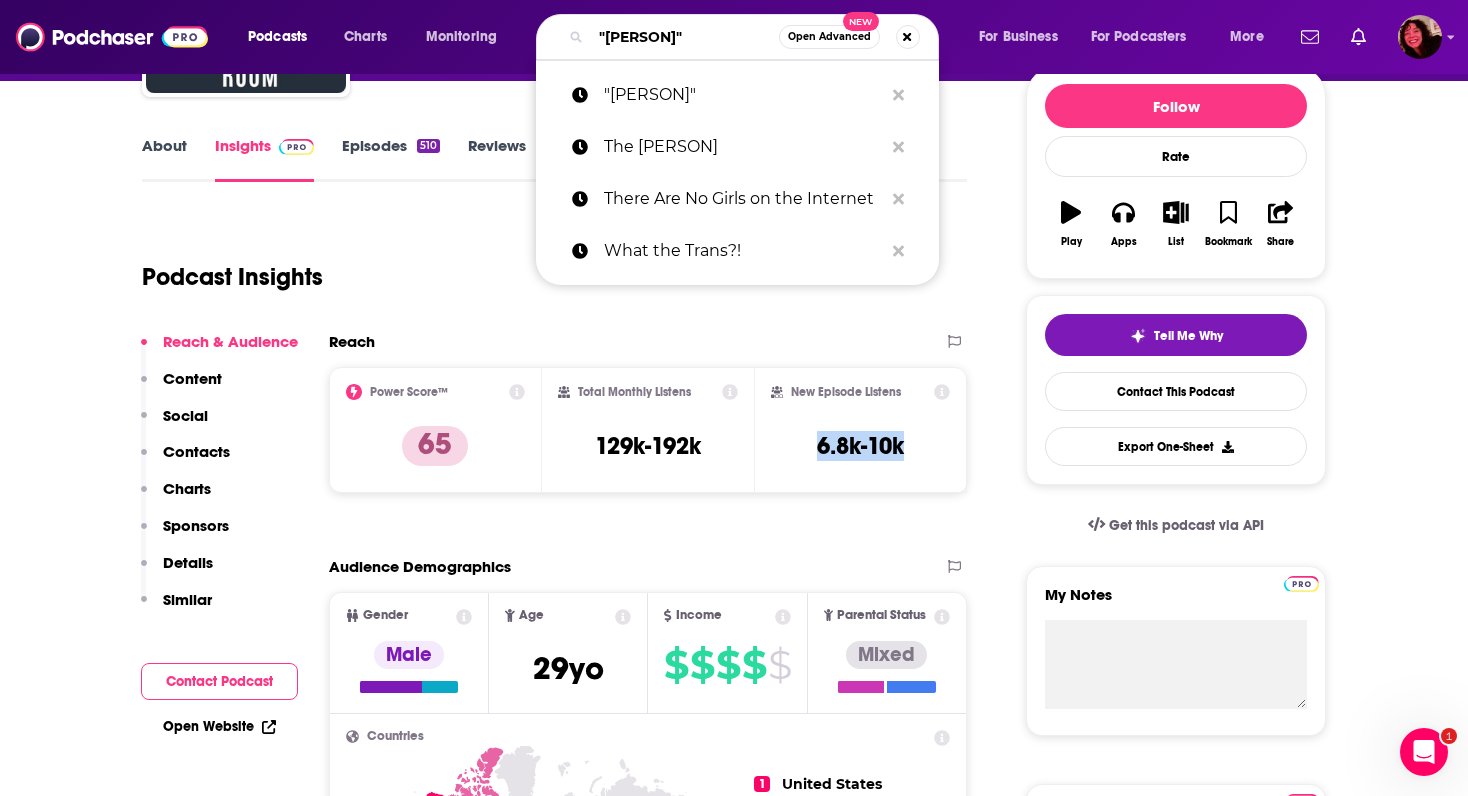 click on ""[PERSON]"" at bounding box center (685, 37) 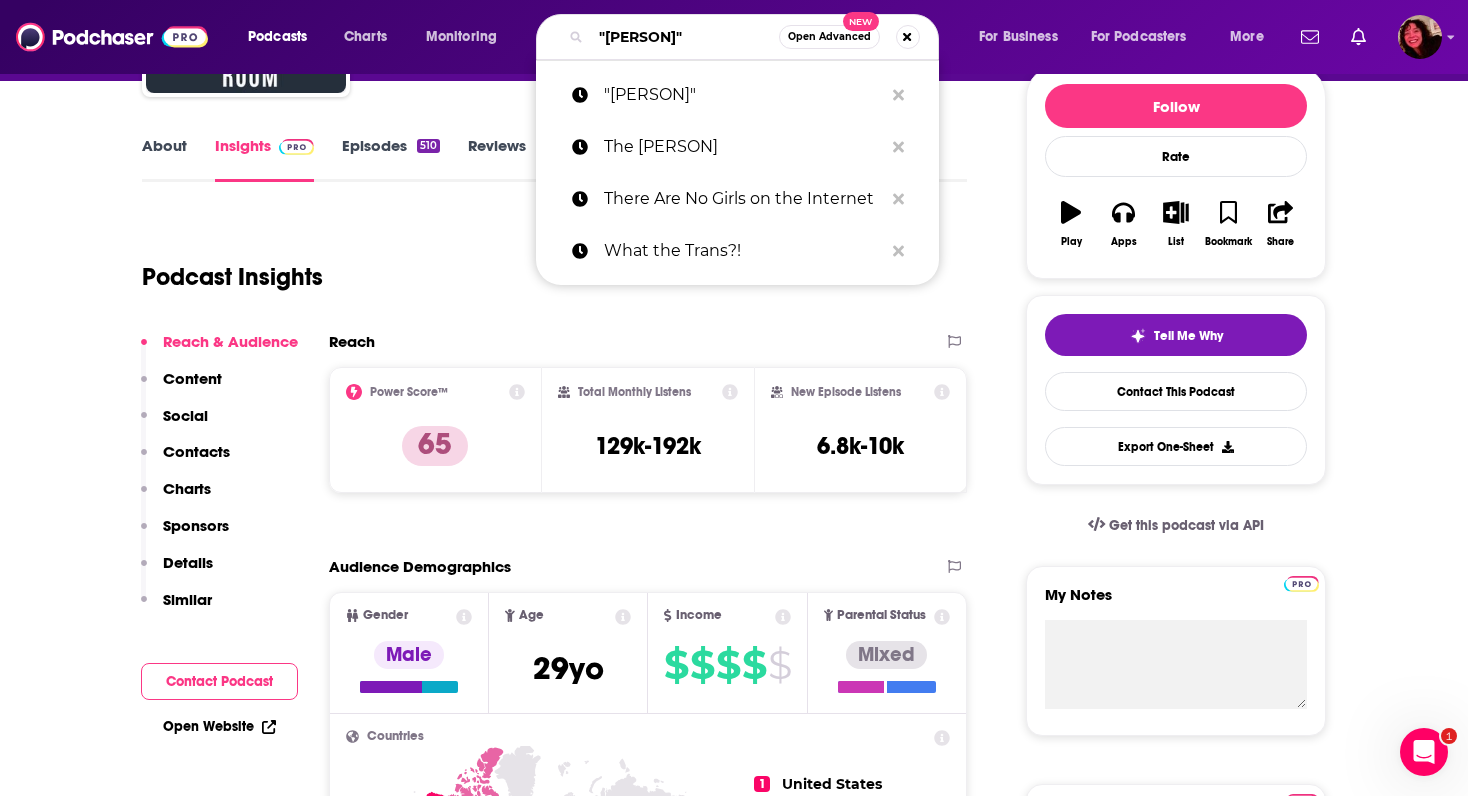 paste on "[PERSON]" 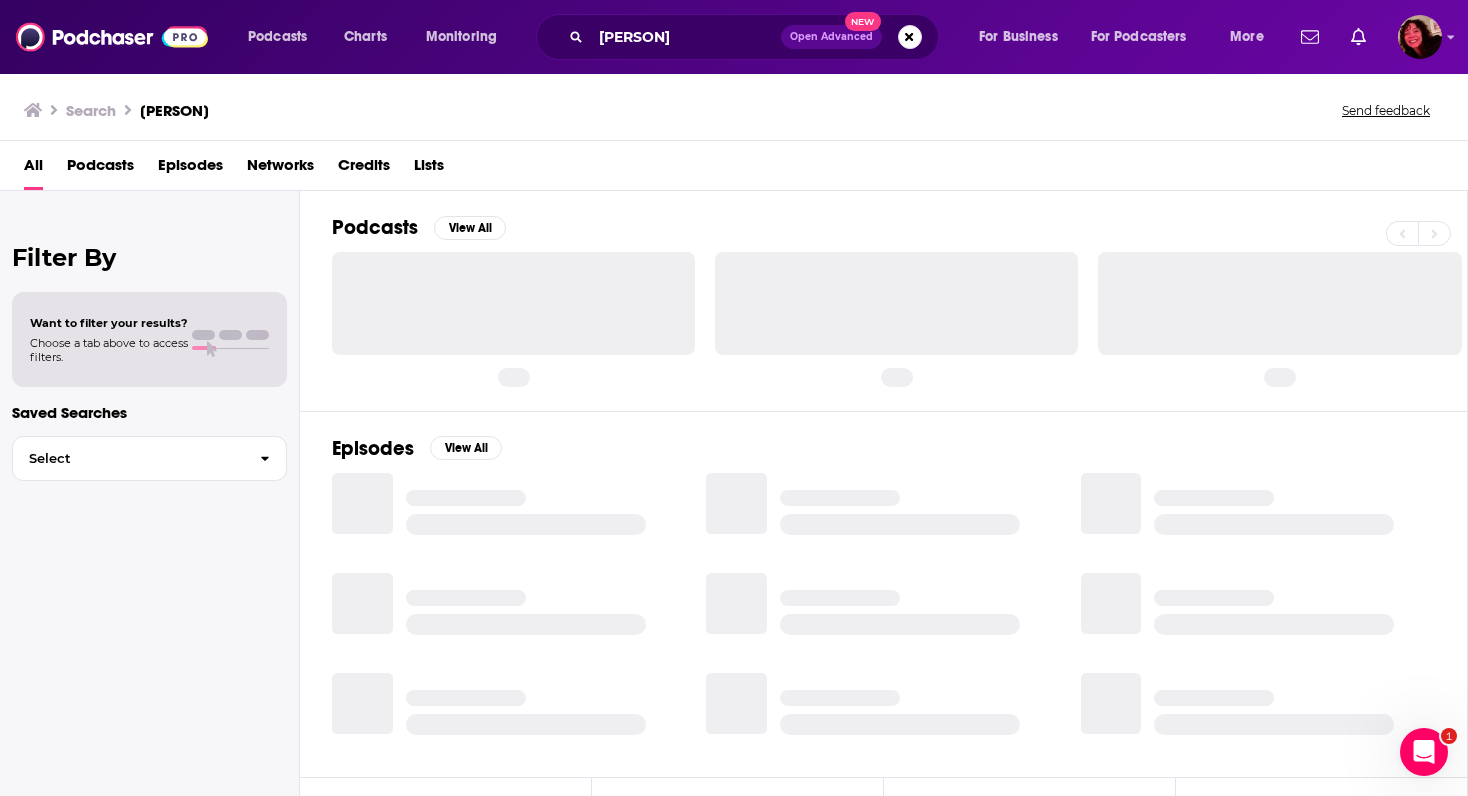 scroll, scrollTop: 0, scrollLeft: 0, axis: both 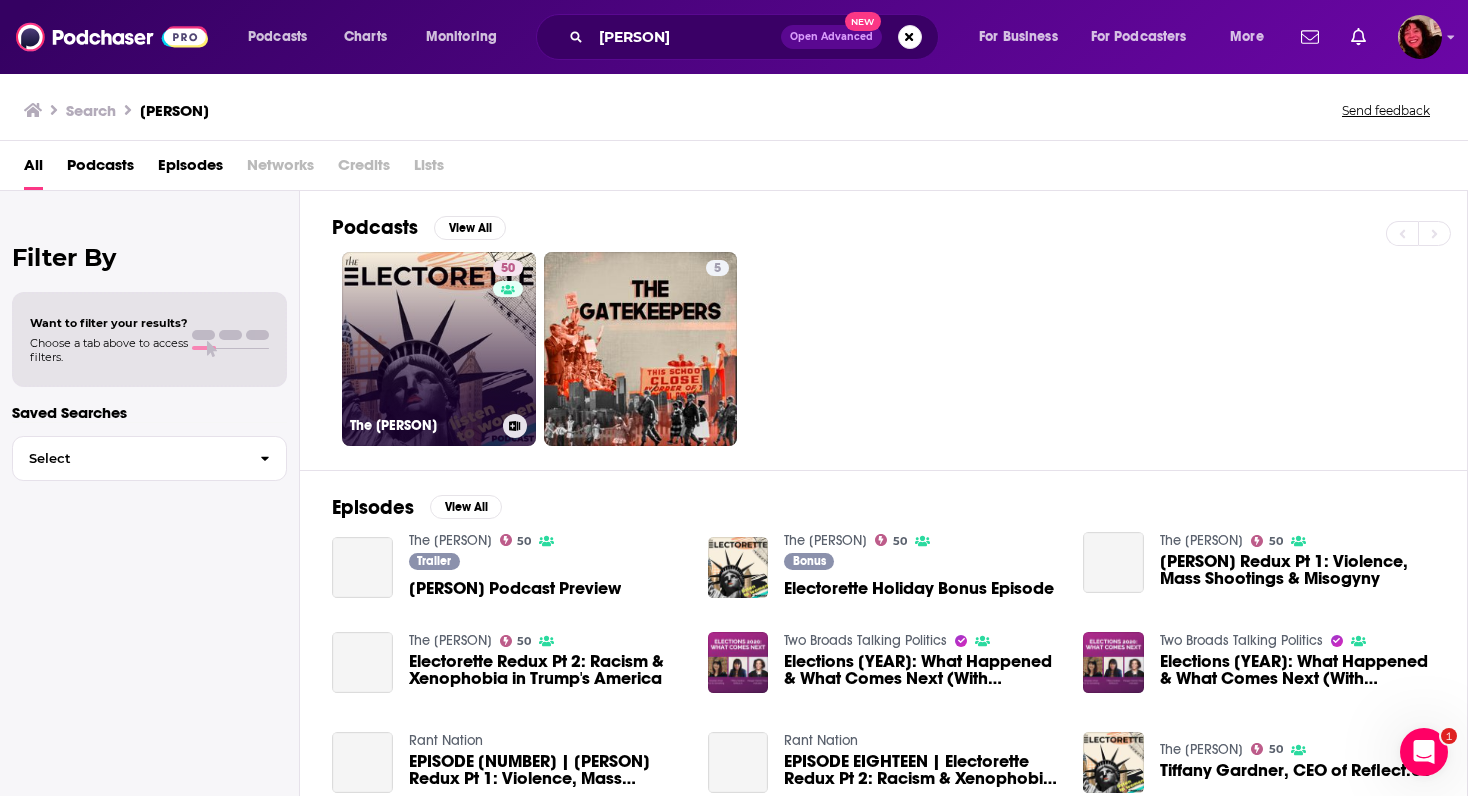 click on "[NUMBER] The [PERSON]" at bounding box center (439, 349) 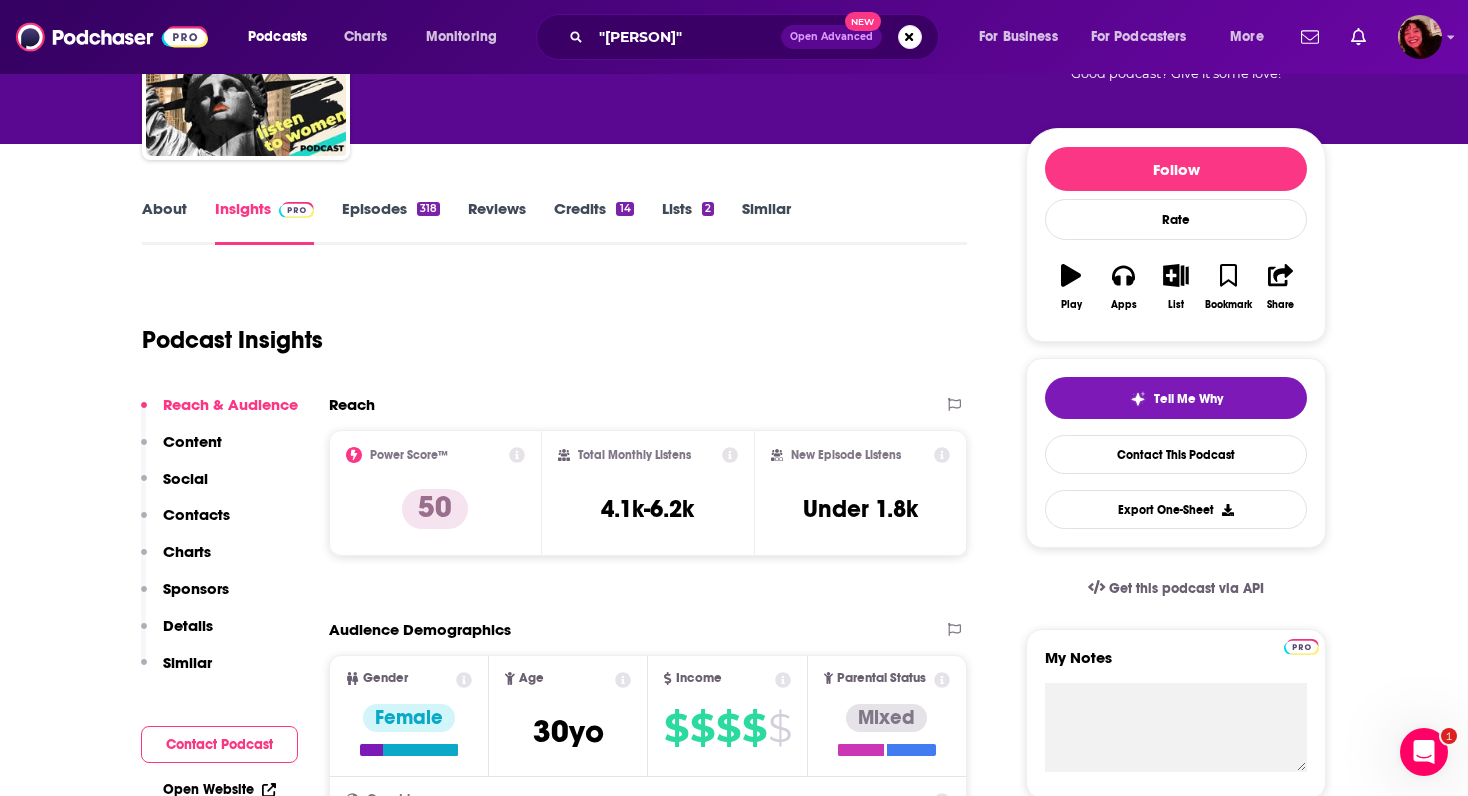 scroll, scrollTop: 183, scrollLeft: 0, axis: vertical 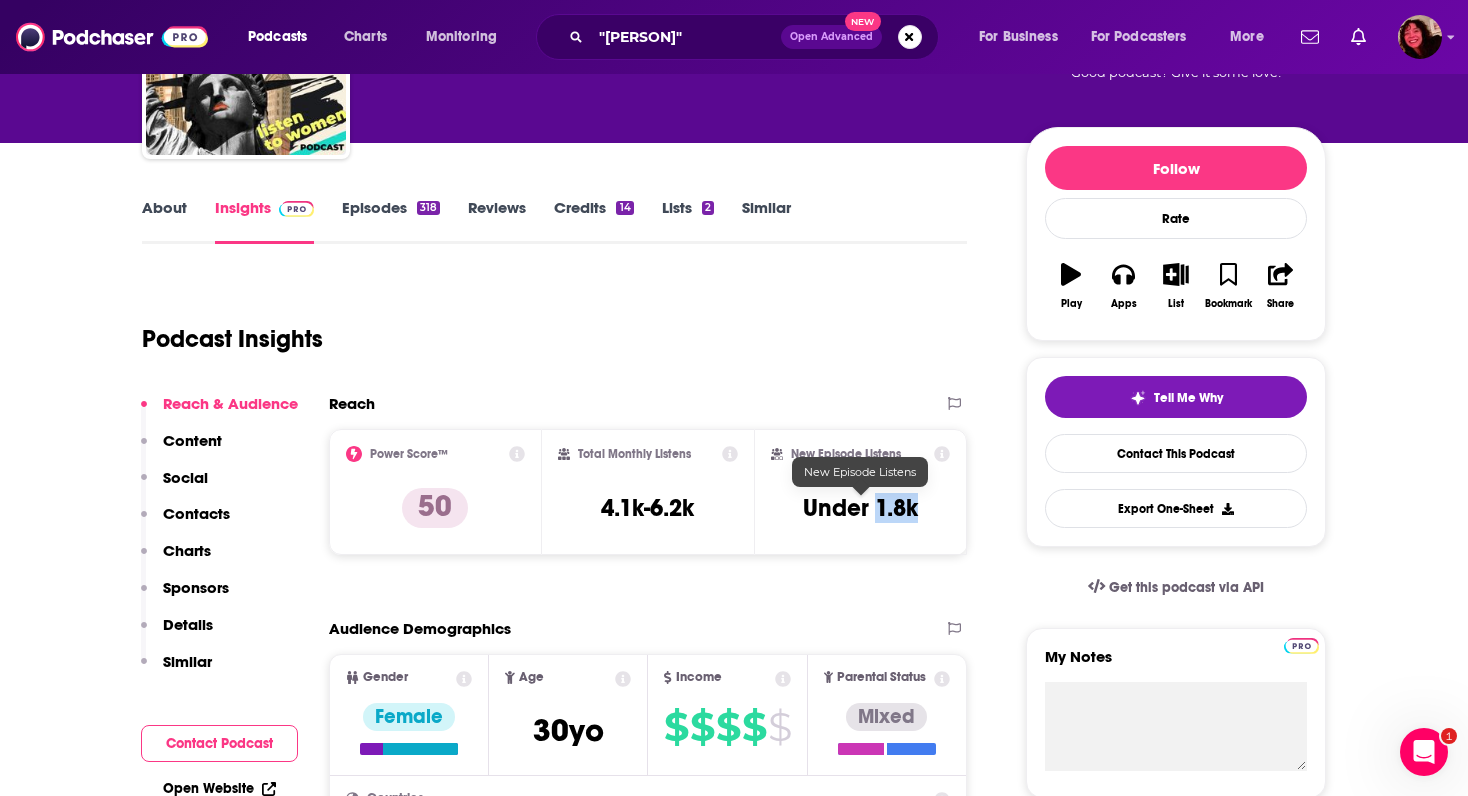 drag, startPoint x: 878, startPoint y: 509, endPoint x: 929, endPoint y: 522, distance: 52.63079 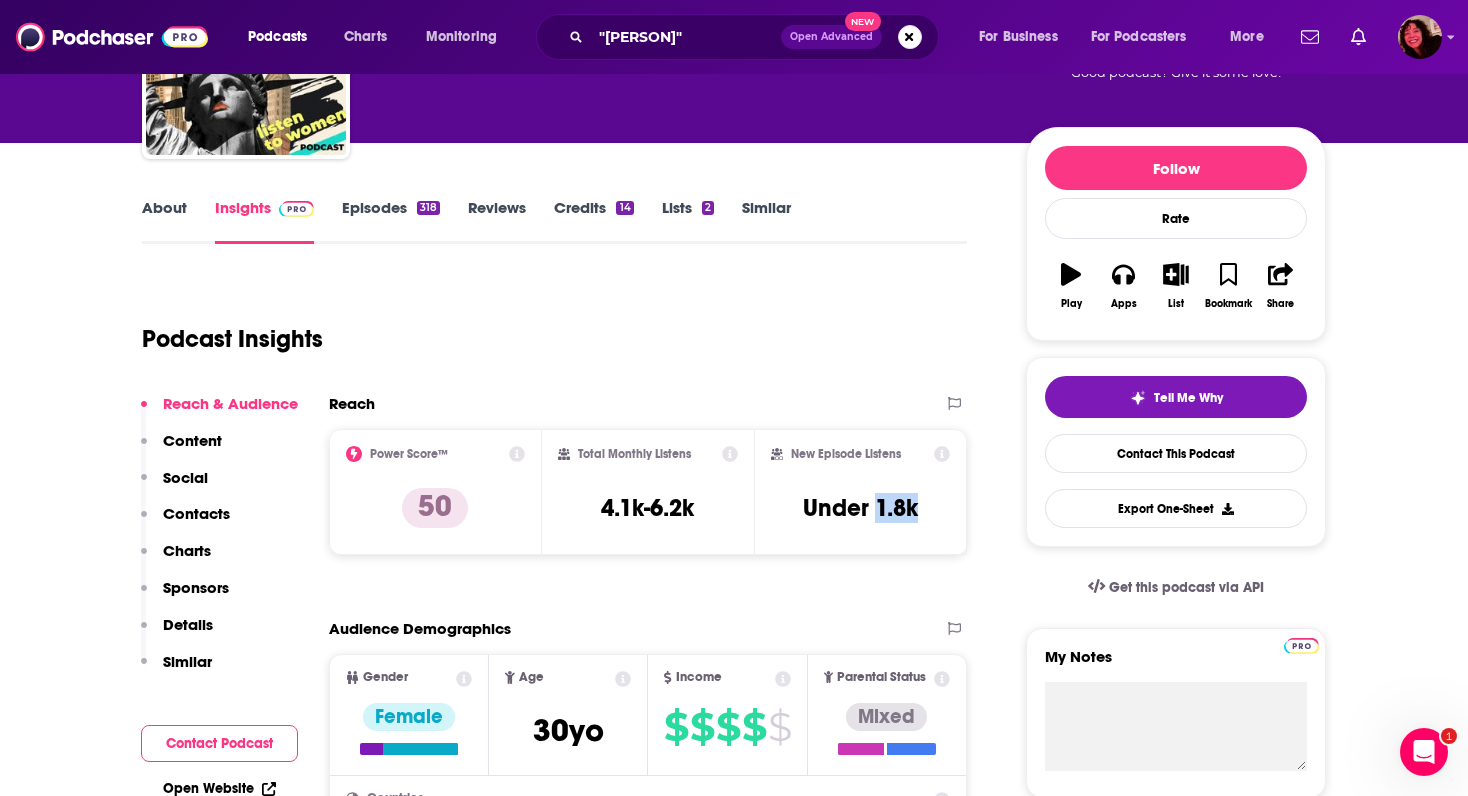 copy on "1.8k" 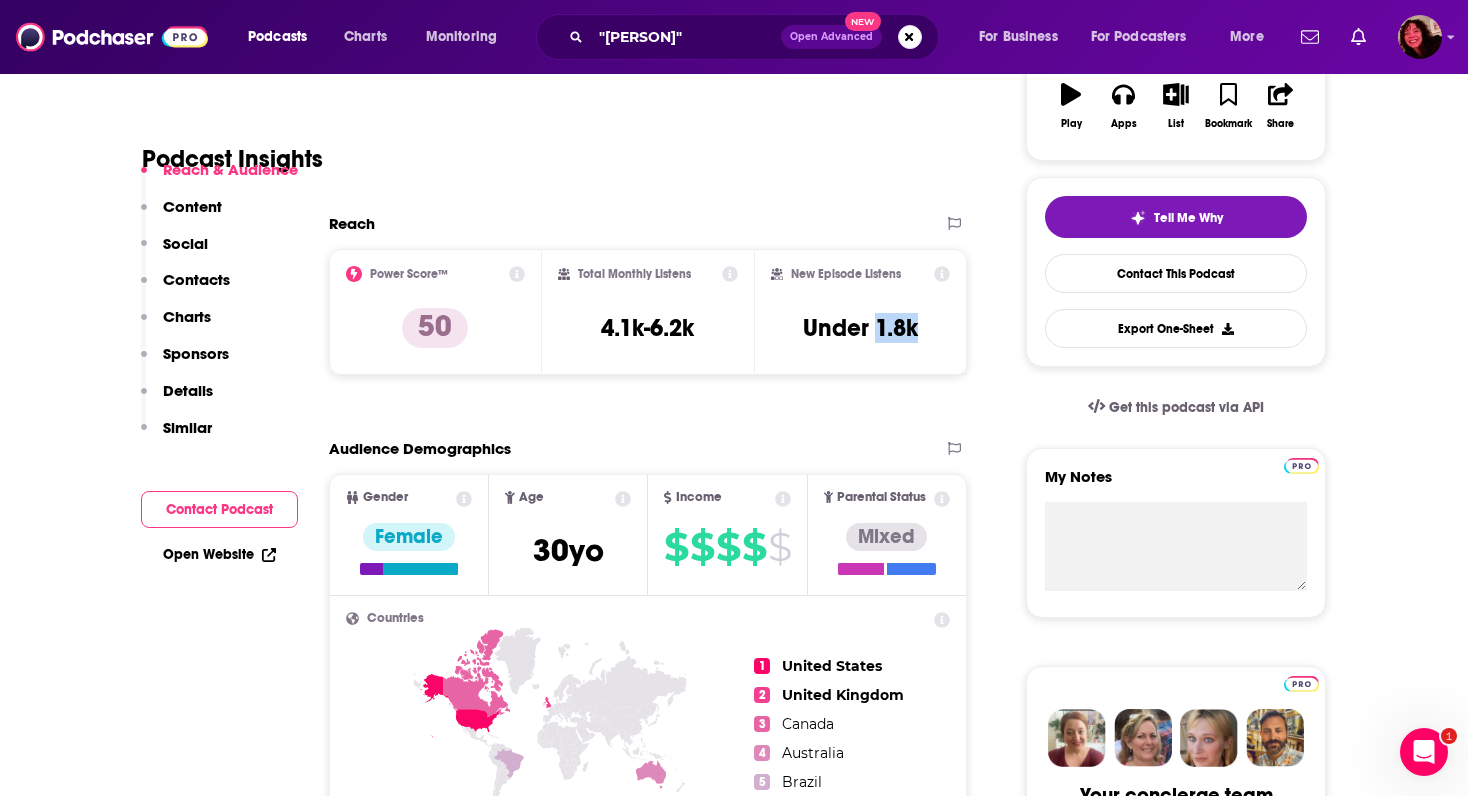 scroll, scrollTop: 419, scrollLeft: 0, axis: vertical 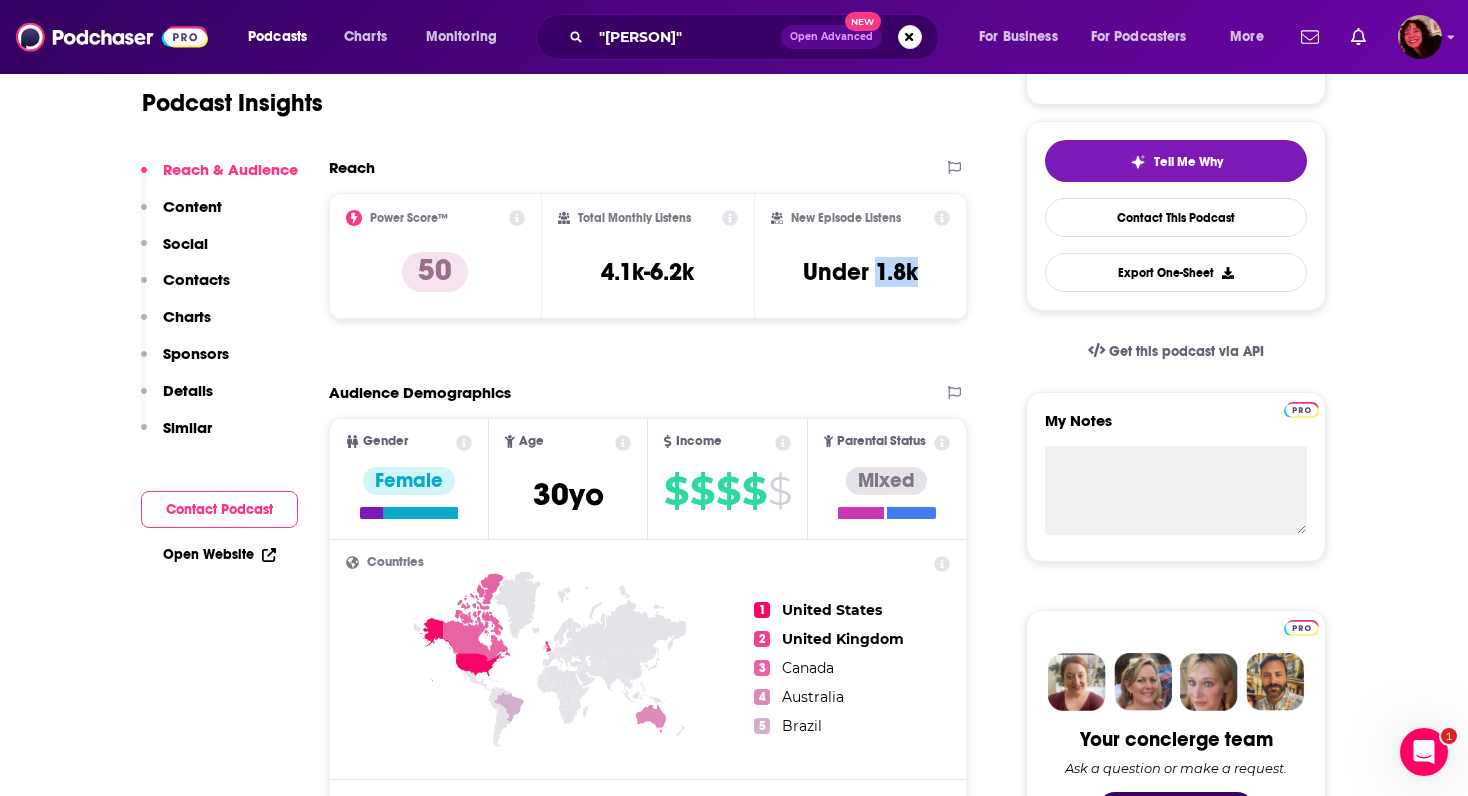 click on "Contacts" at bounding box center (196, 279) 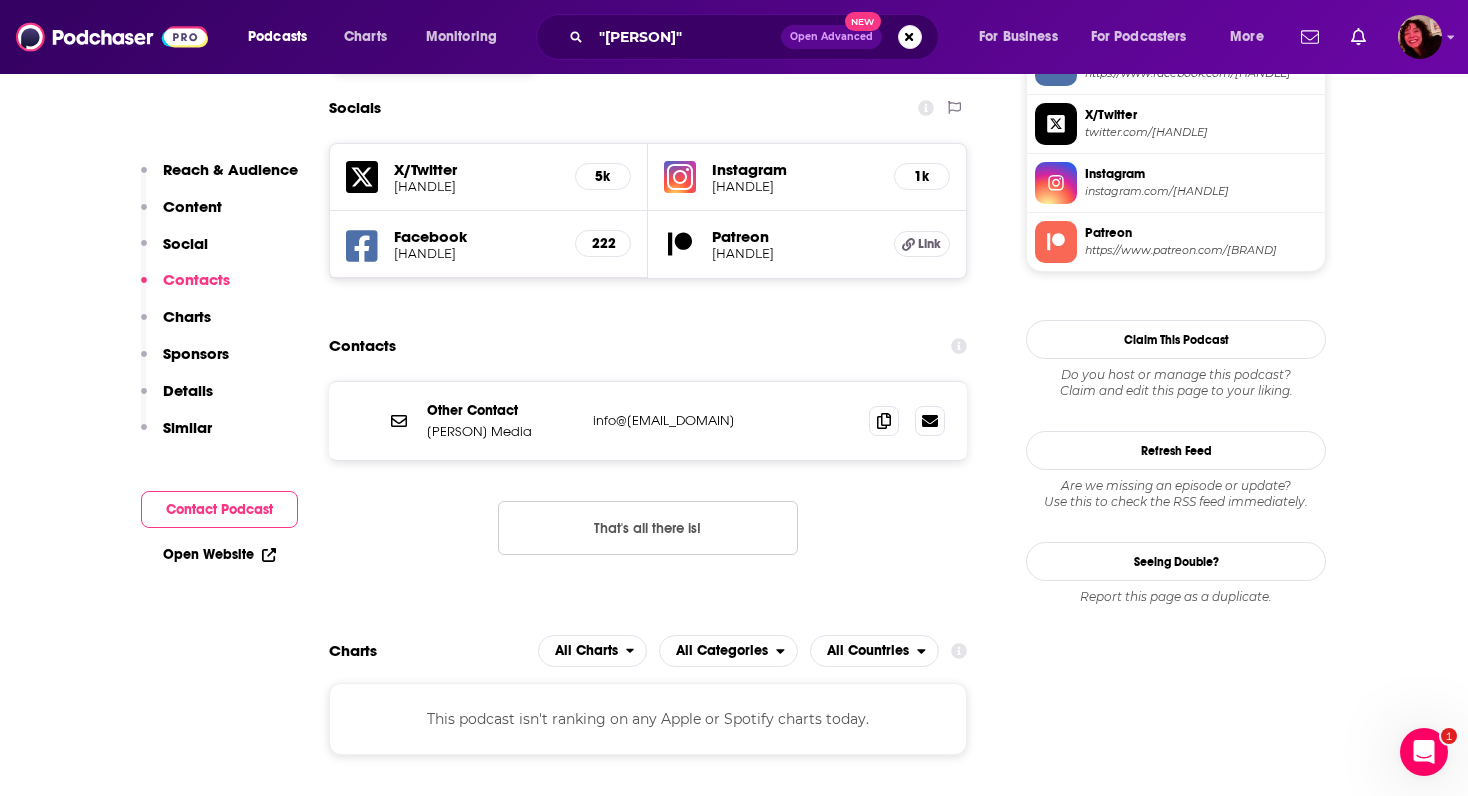 scroll, scrollTop: 1671, scrollLeft: 0, axis: vertical 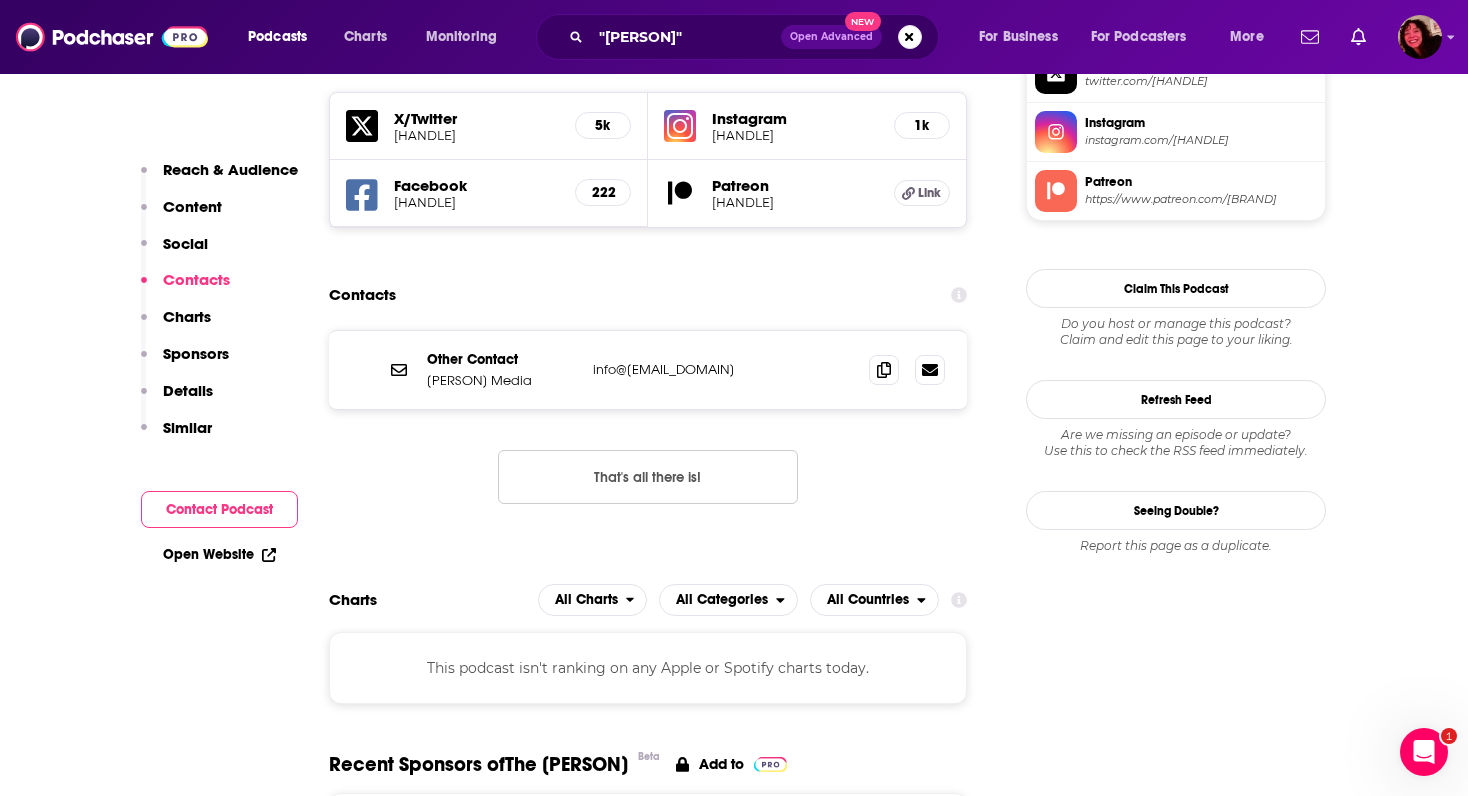 click on "Open Website" at bounding box center (219, 554) 